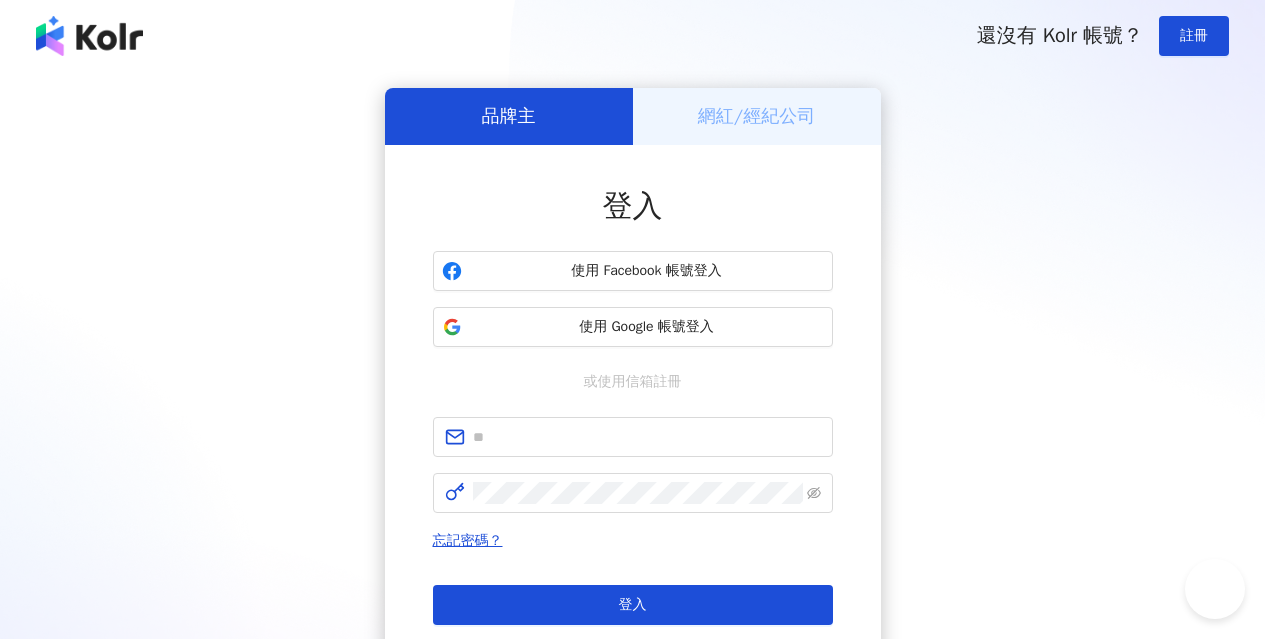 scroll, scrollTop: 0, scrollLeft: 0, axis: both 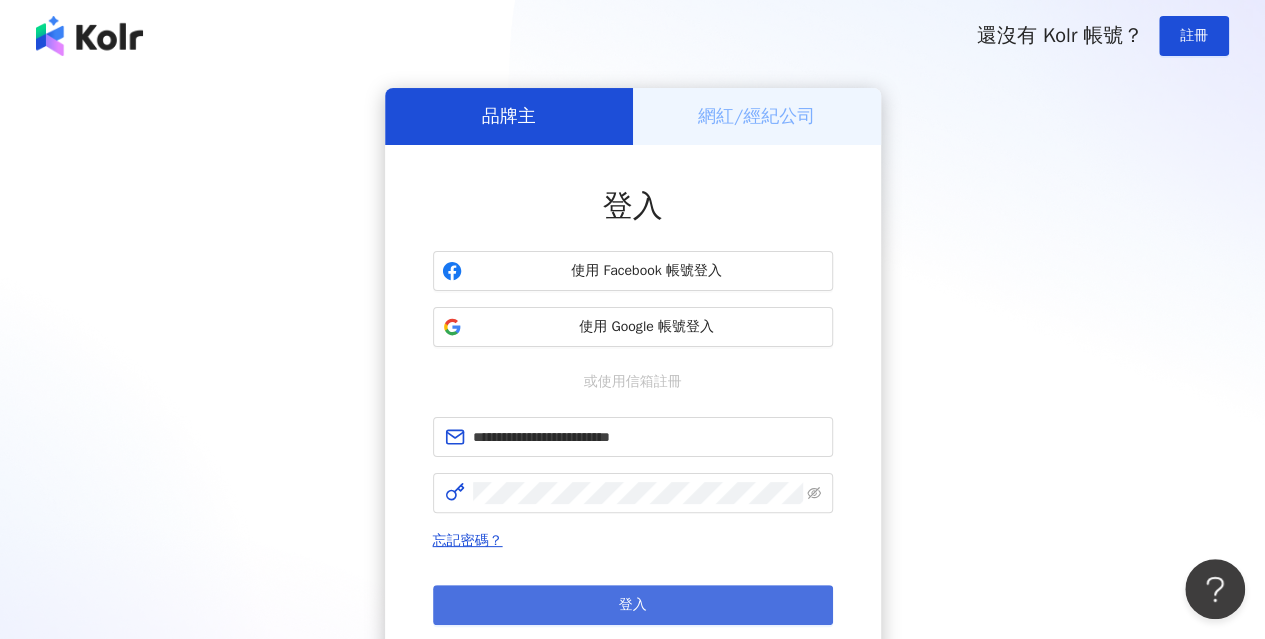 click on "登入" at bounding box center [633, 605] 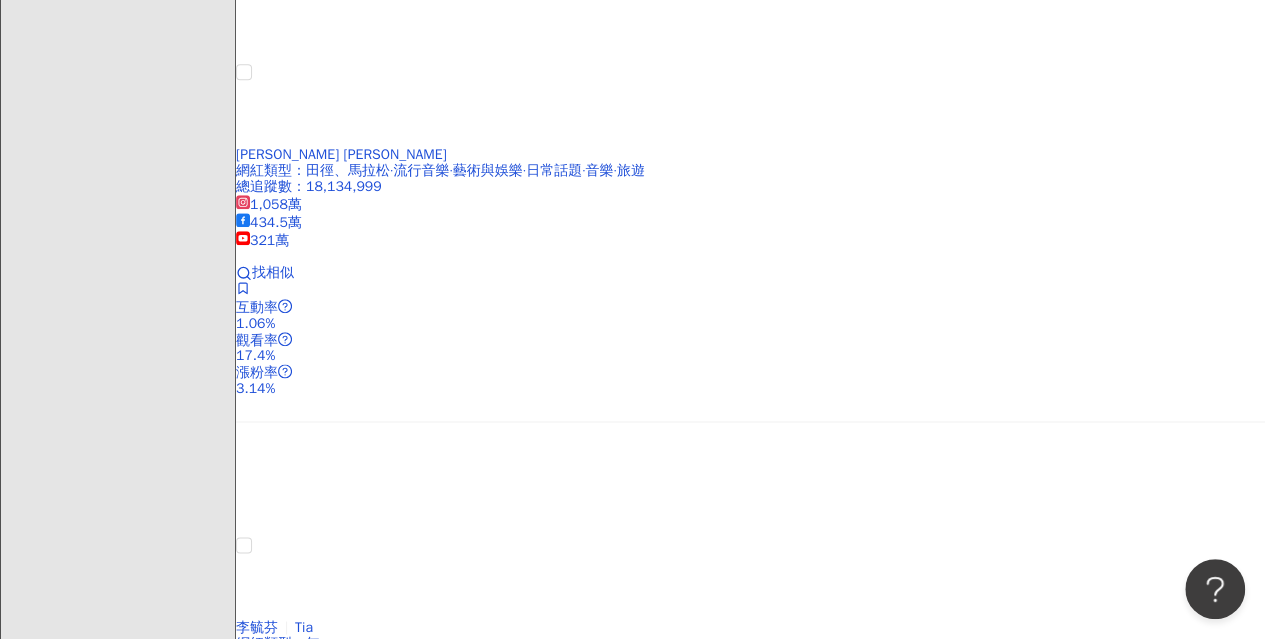 scroll, scrollTop: 1000, scrollLeft: 0, axis: vertical 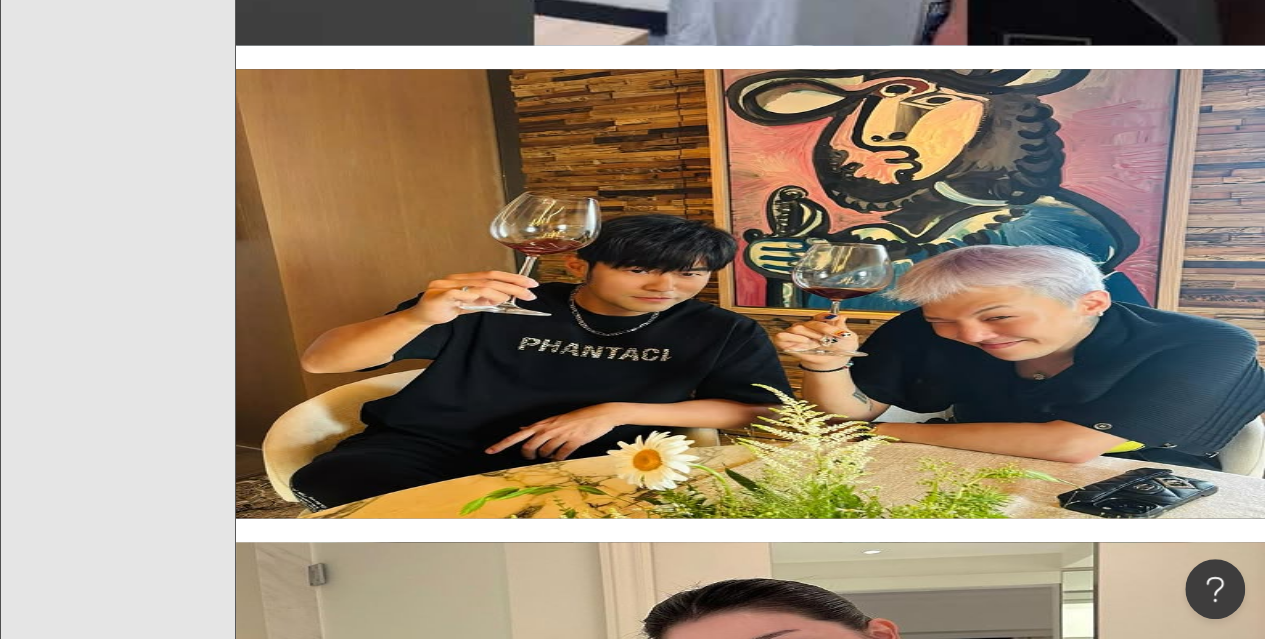 click on "Travel Thirsty" at bounding box center [276, 1154] 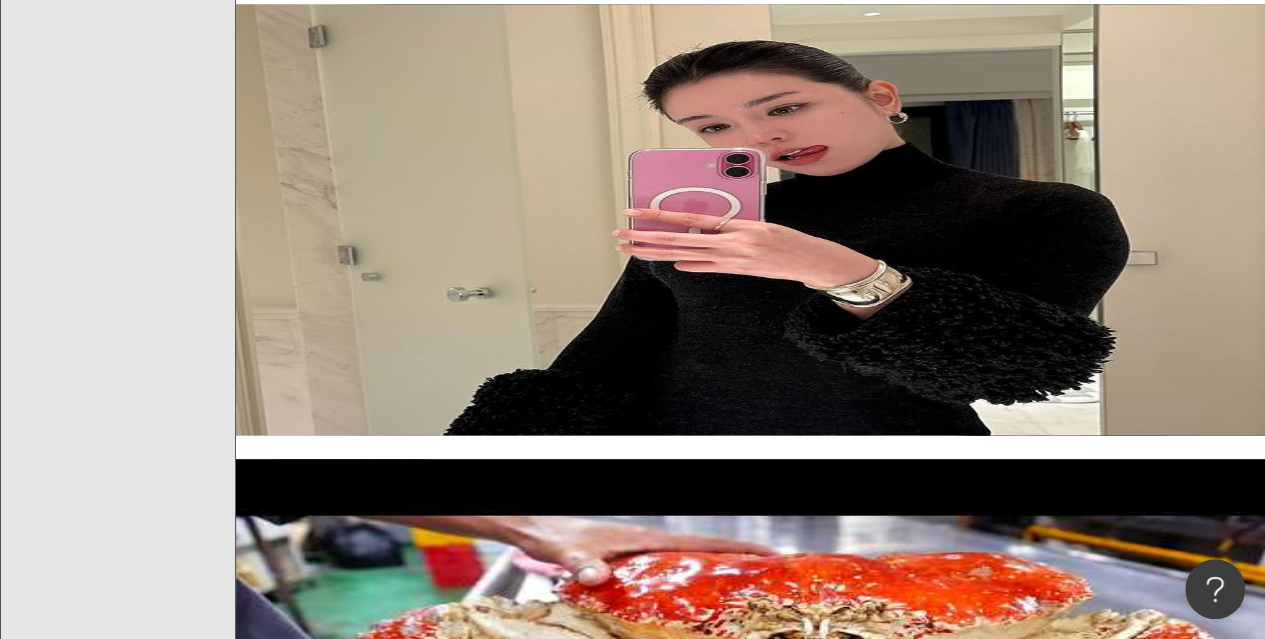 scroll, scrollTop: 1600, scrollLeft: 0, axis: vertical 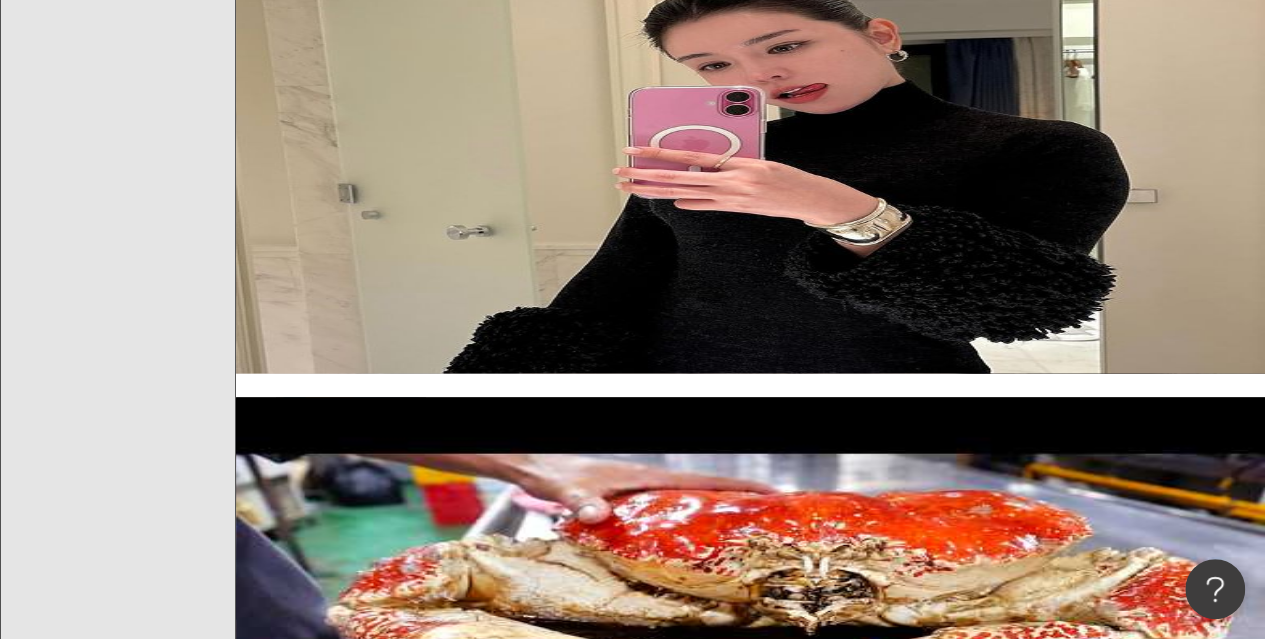 click on "Roman and Sharon" at bounding box center (324, 1448) 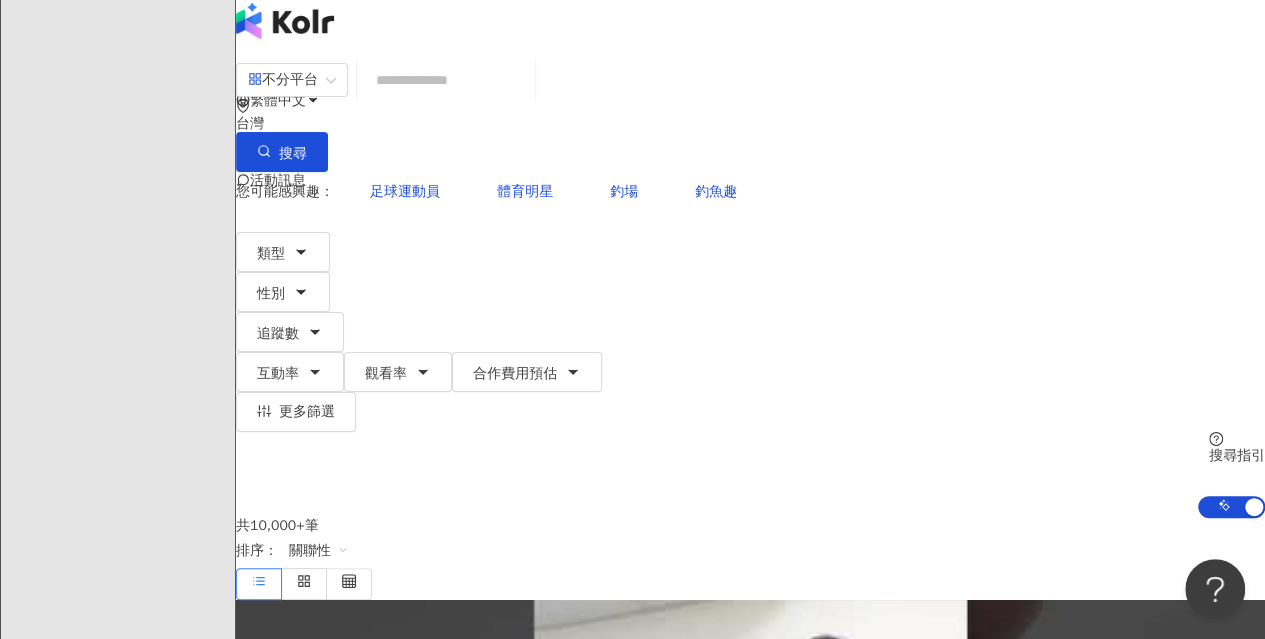 scroll, scrollTop: 0, scrollLeft: 0, axis: both 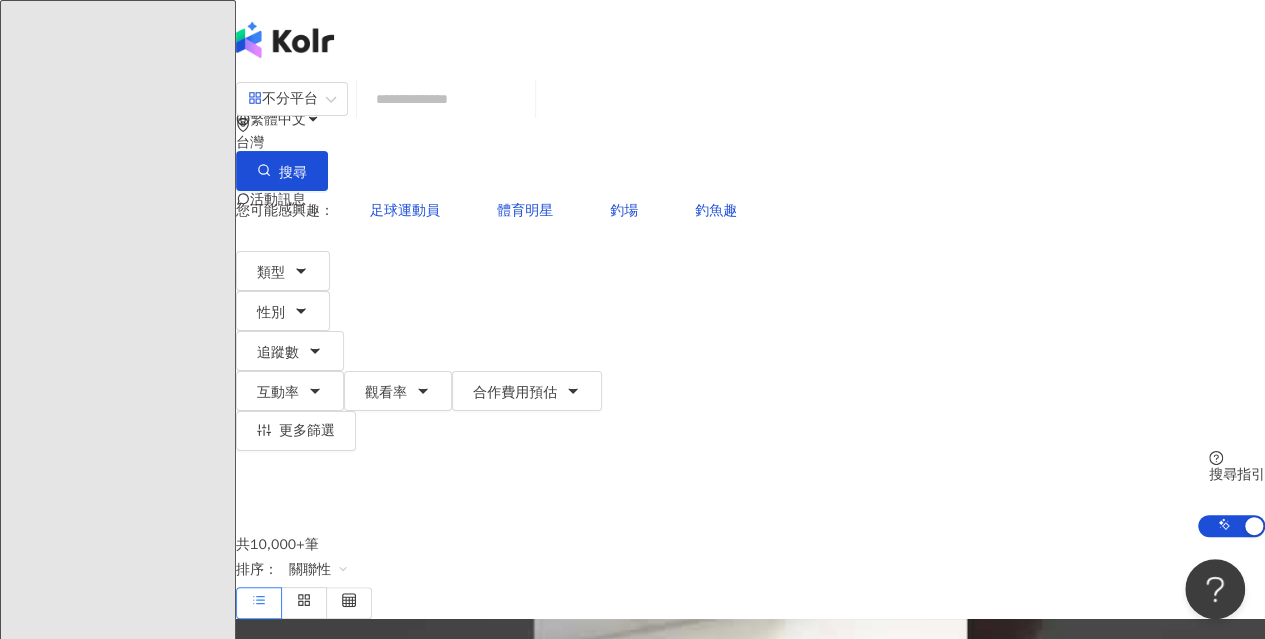 click at bounding box center [446, 99] 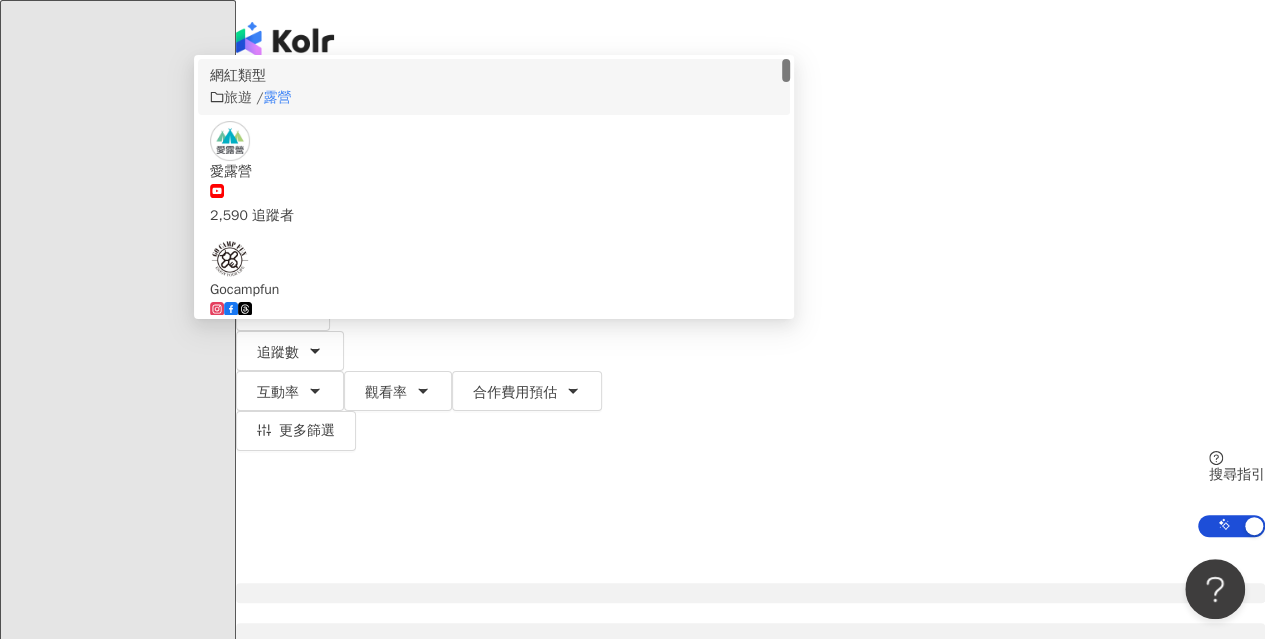 type on "**" 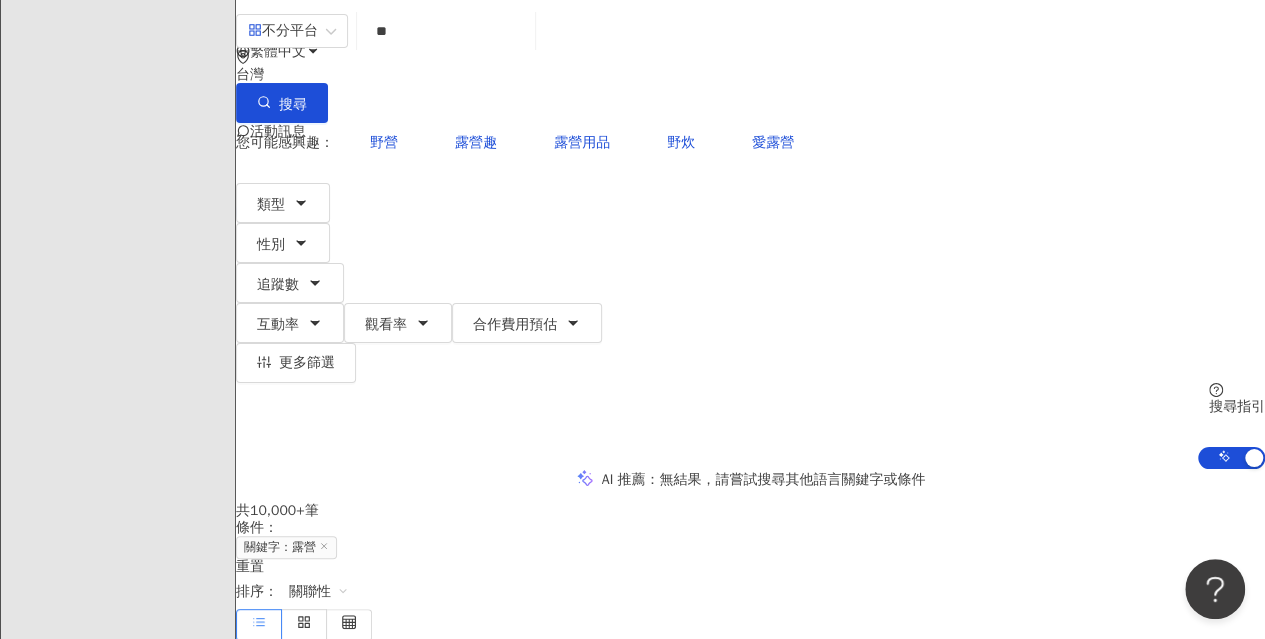 scroll, scrollTop: 100, scrollLeft: 0, axis: vertical 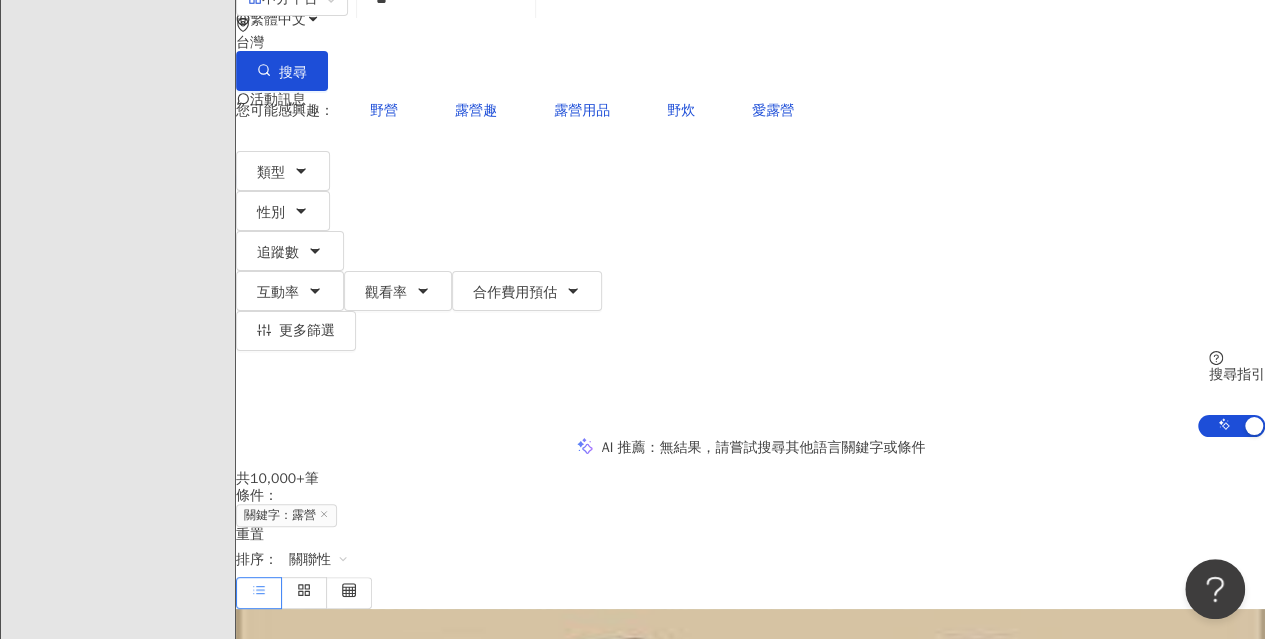click on "中毒本鋪" at bounding box center [298, 766] 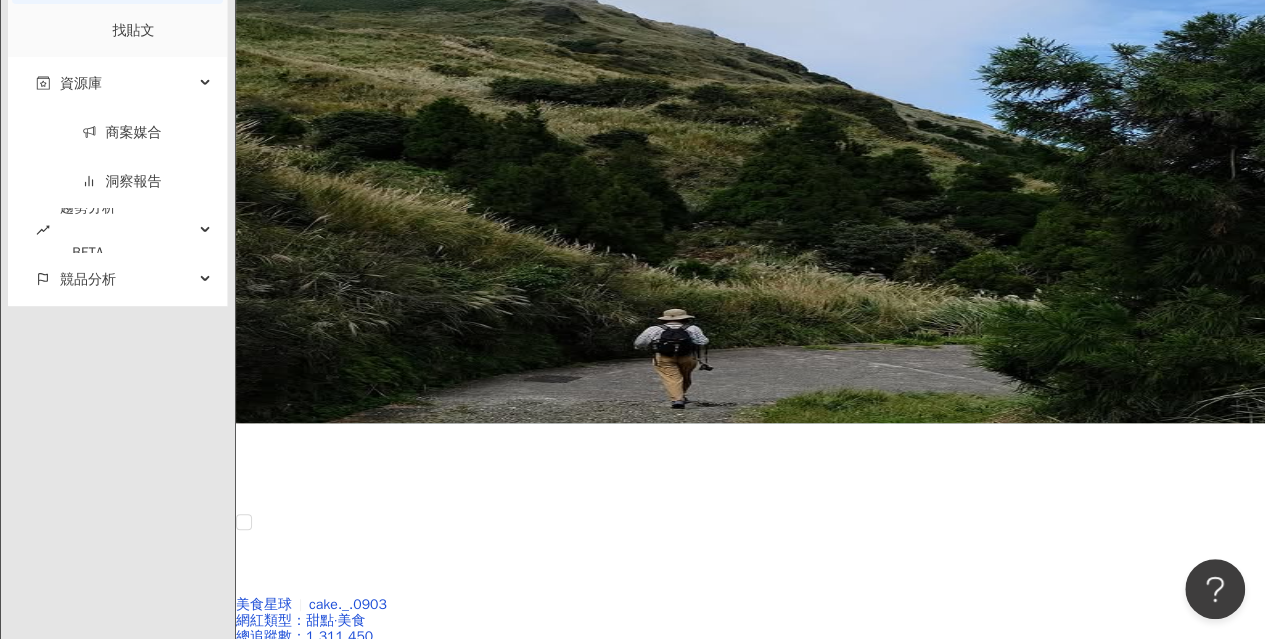 scroll, scrollTop: 3900, scrollLeft: 0, axis: vertical 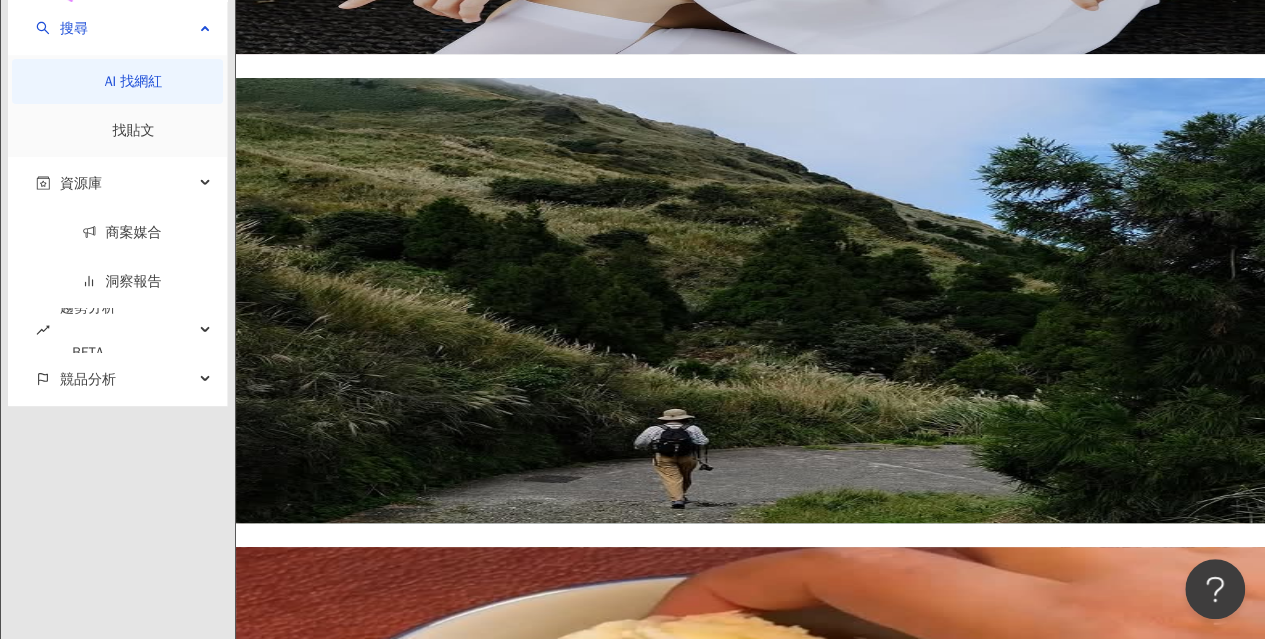 click on "浪哥帶你輕鬆露  Easy Camping" at bounding box center (750, 2727) 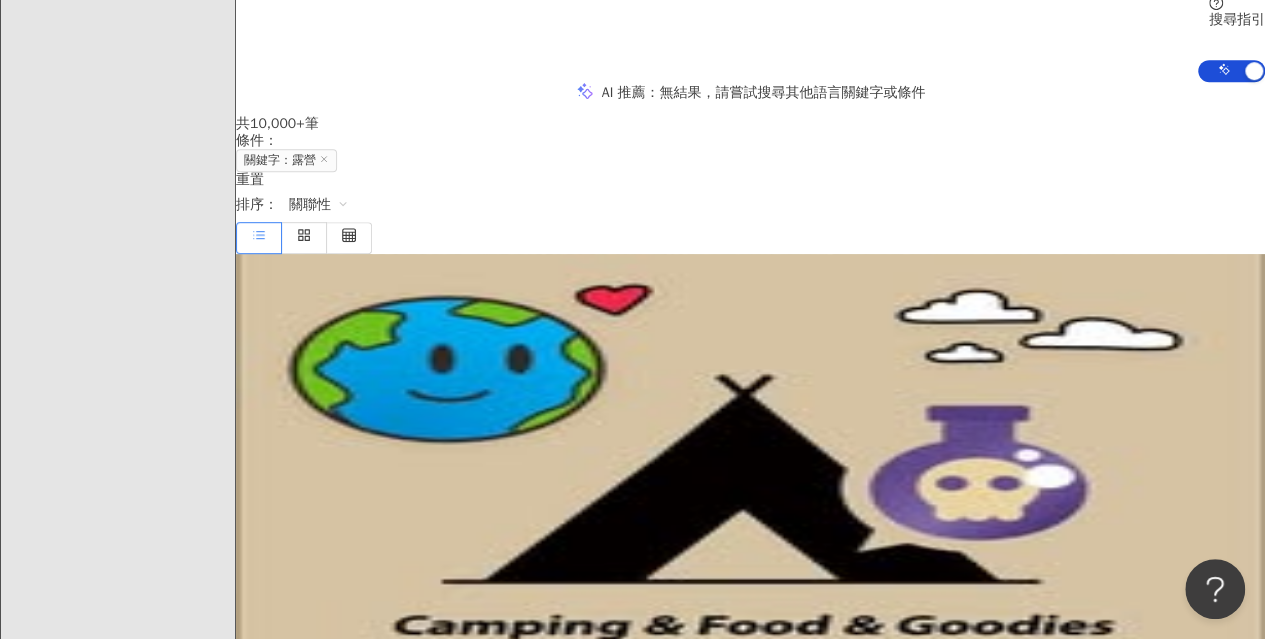 scroll, scrollTop: 200, scrollLeft: 0, axis: vertical 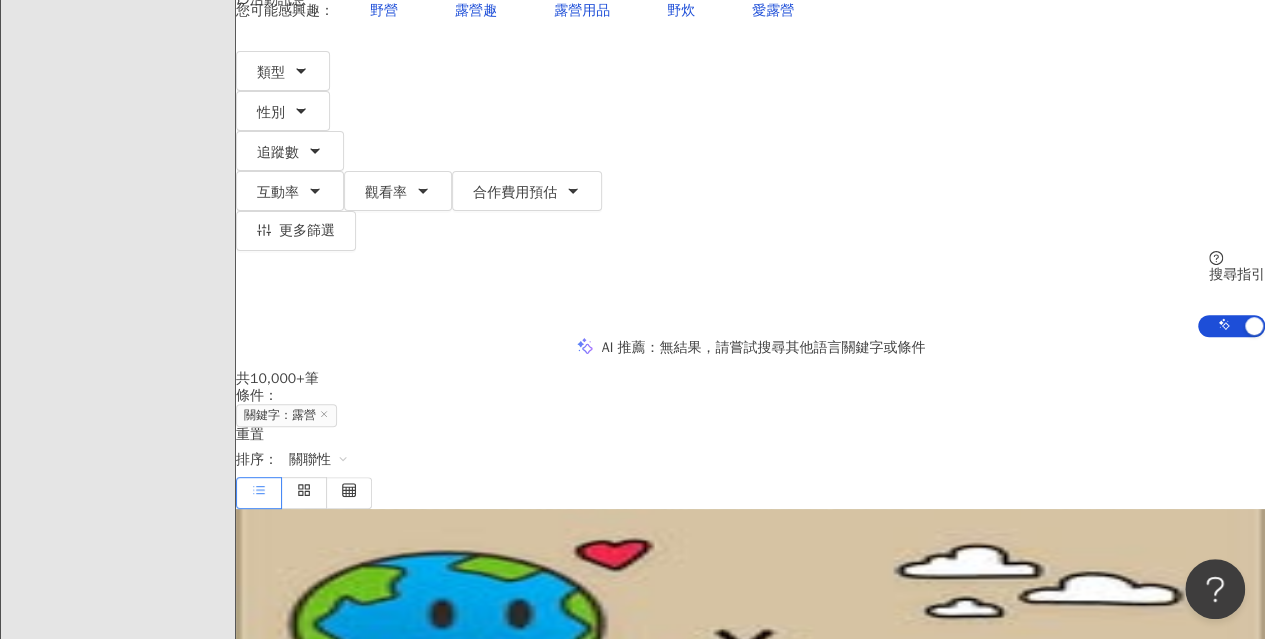 click on "露營" at bounding box center (253, 666) 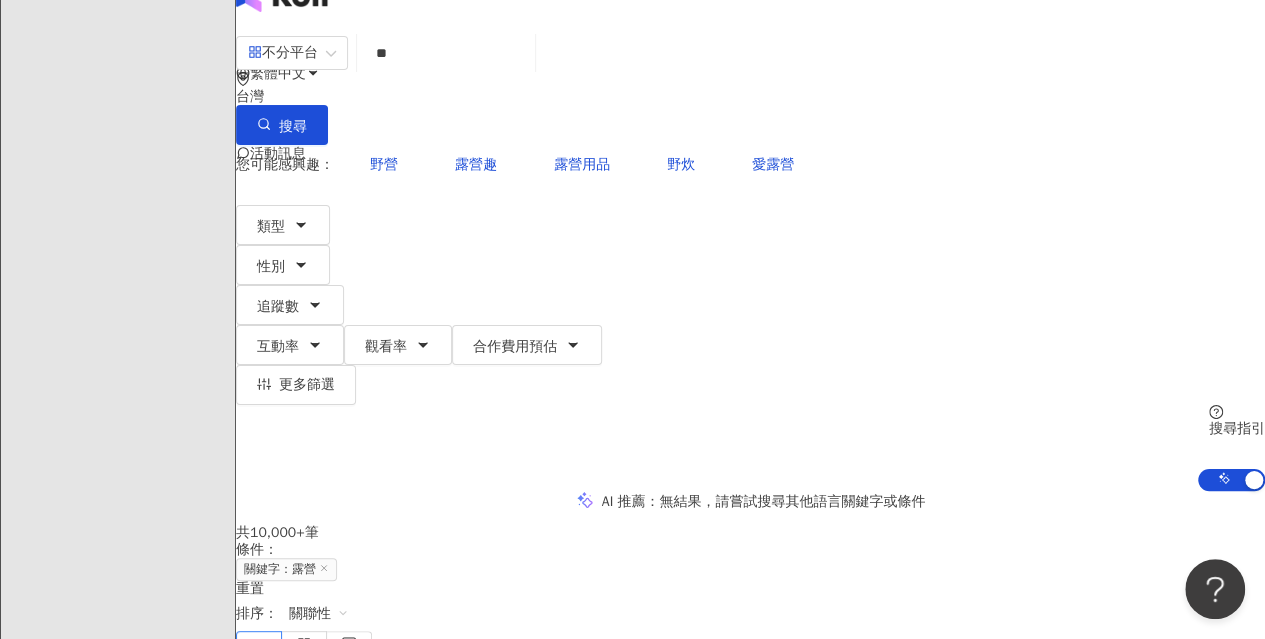 scroll, scrollTop: 0, scrollLeft: 0, axis: both 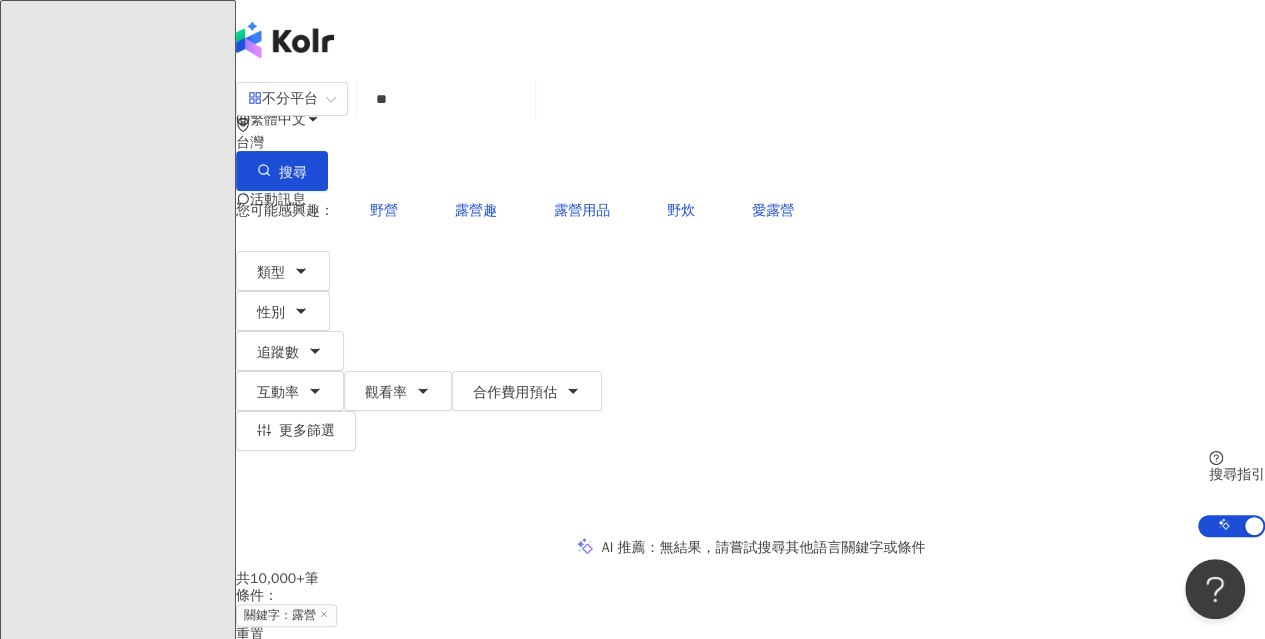 click on "資源庫" at bounding box center [117, 4113] 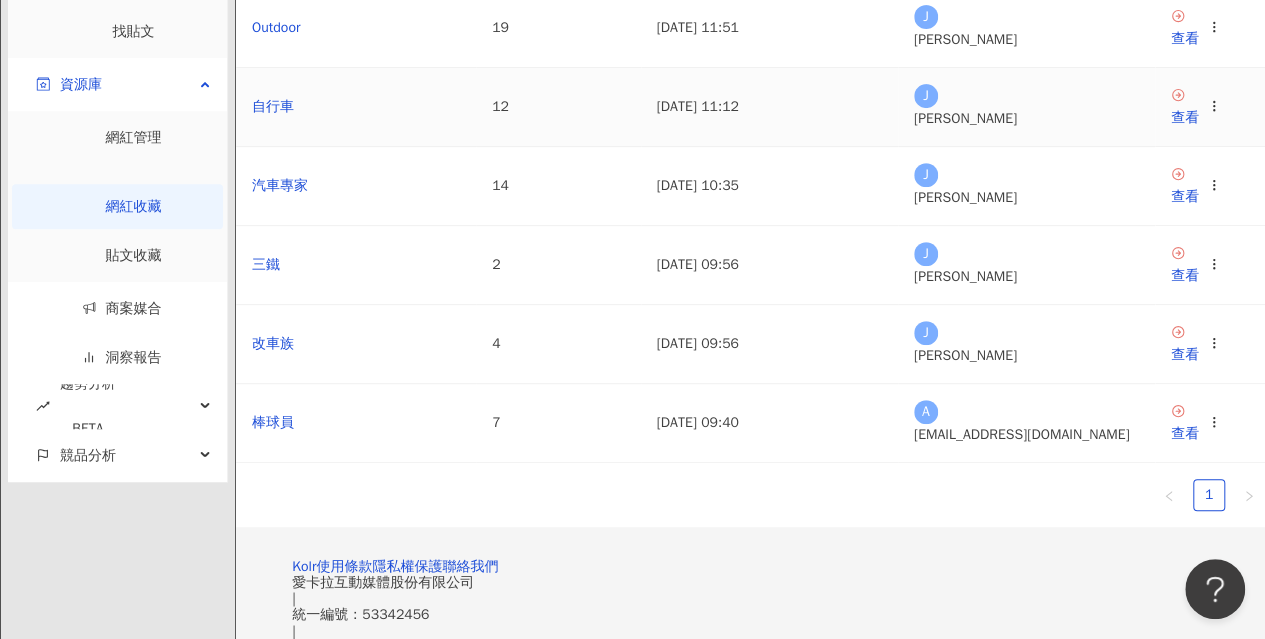 scroll, scrollTop: 400, scrollLeft: 0, axis: vertical 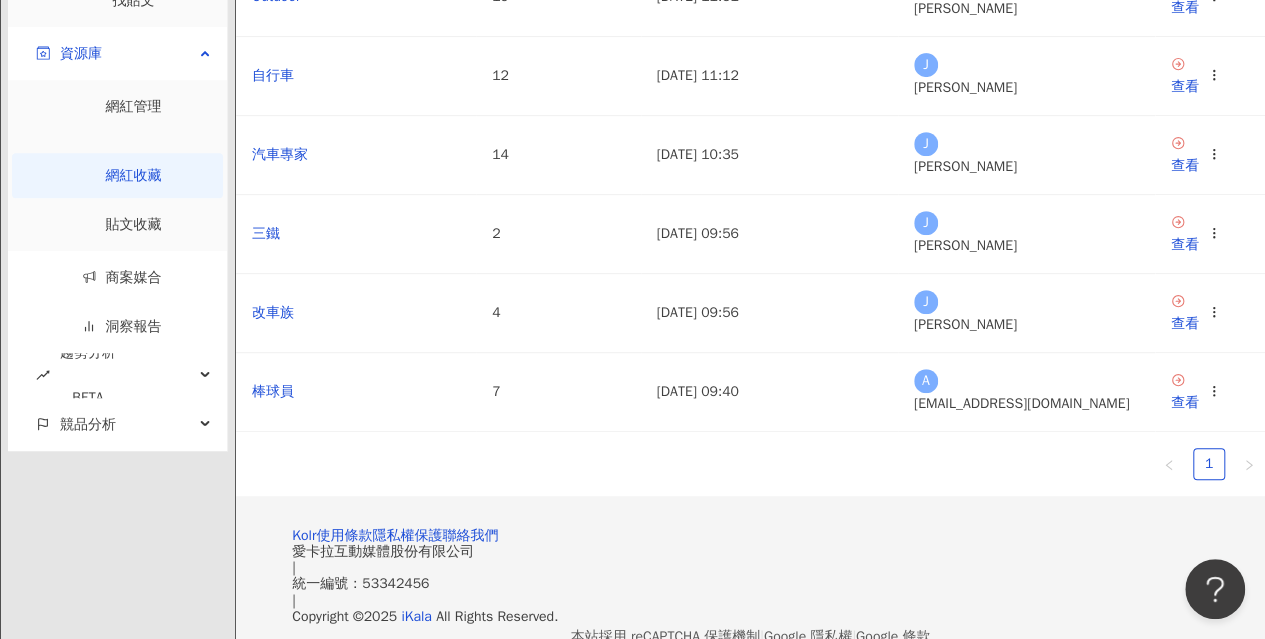 click on "水上活動" at bounding box center (280, -83) 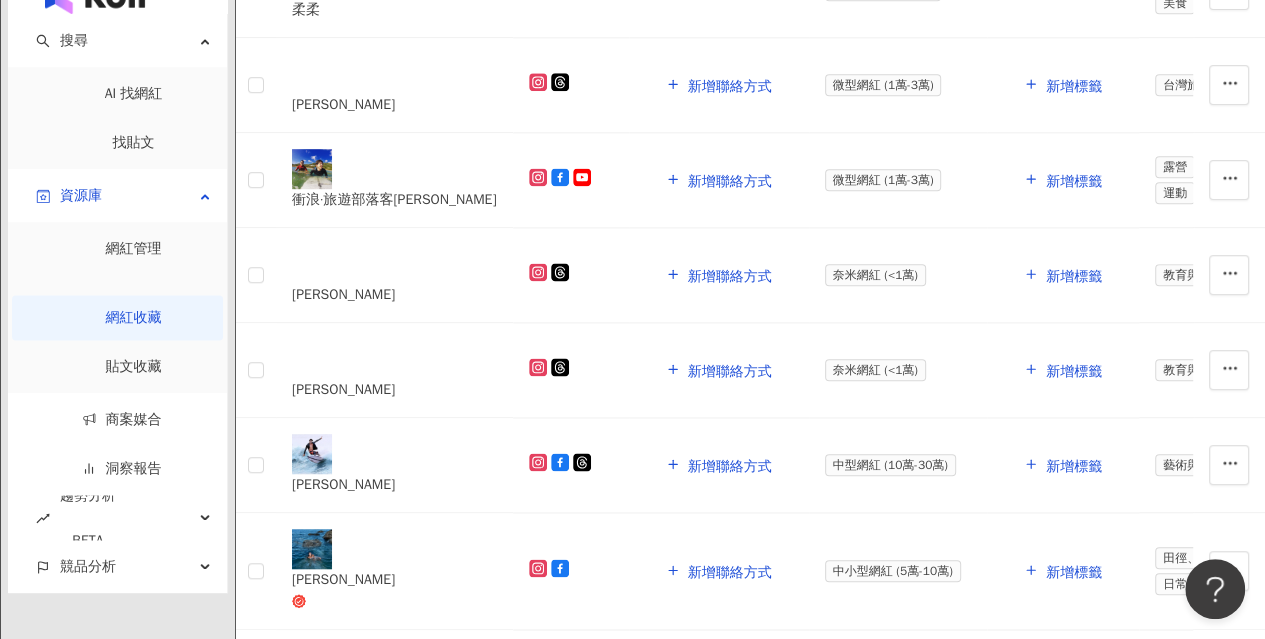 scroll, scrollTop: 1277, scrollLeft: 0, axis: vertical 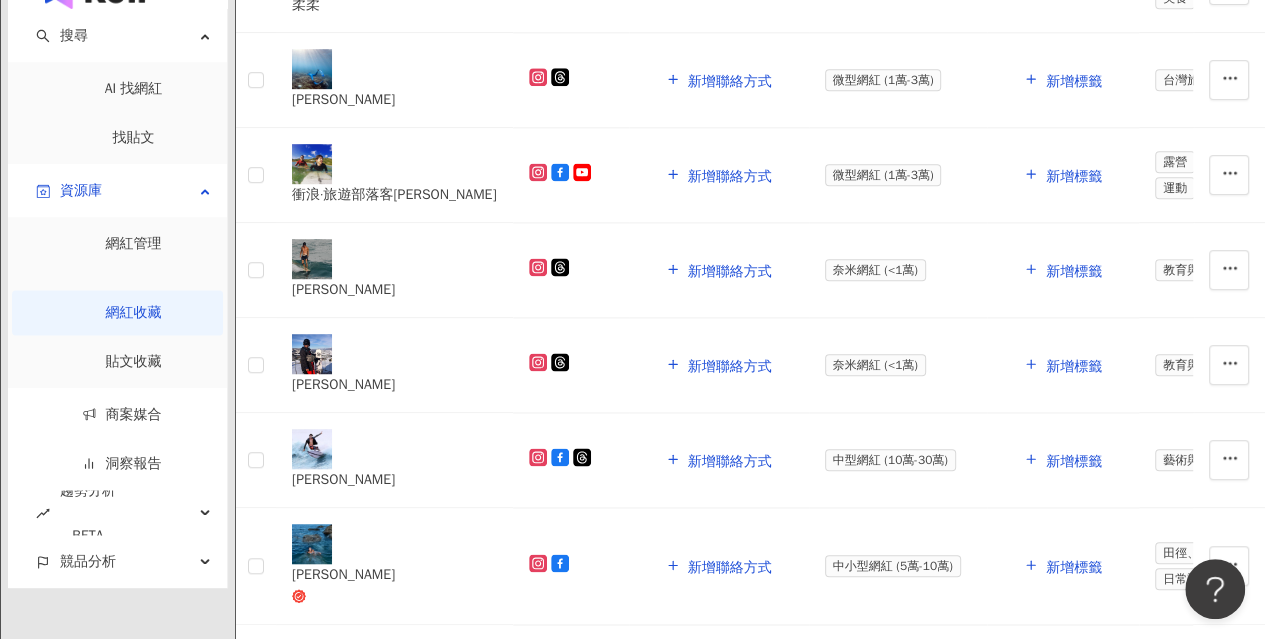 click at bounding box center [358, -629] 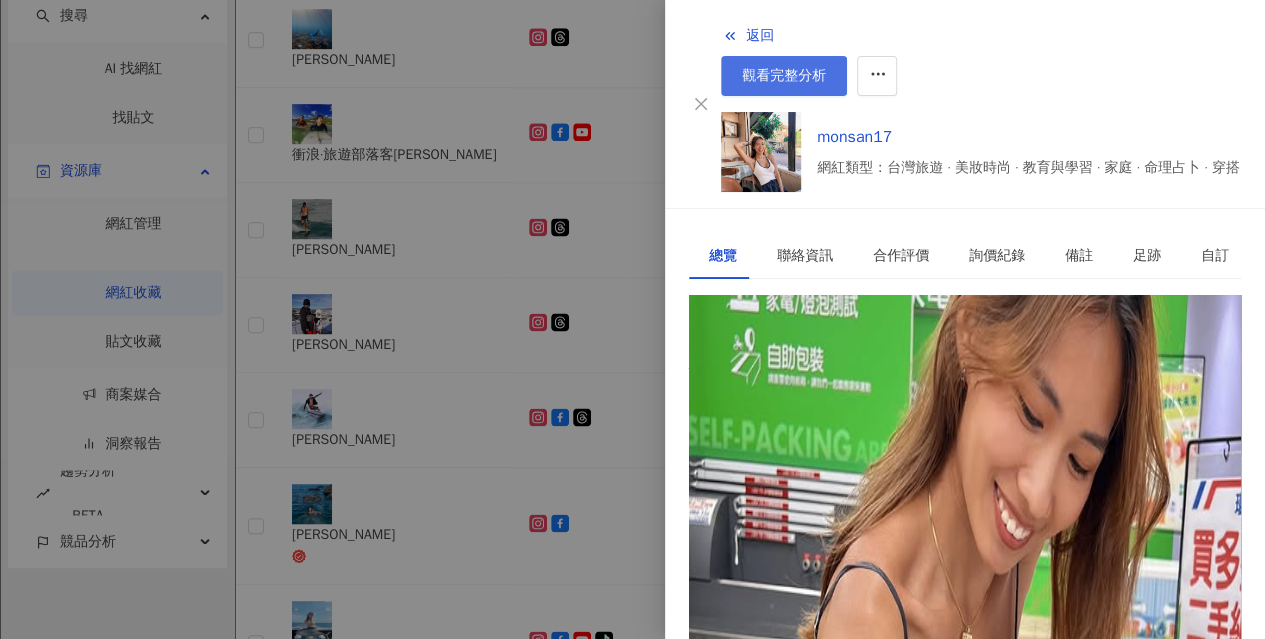 click on "觀看完整分析" at bounding box center [784, 76] 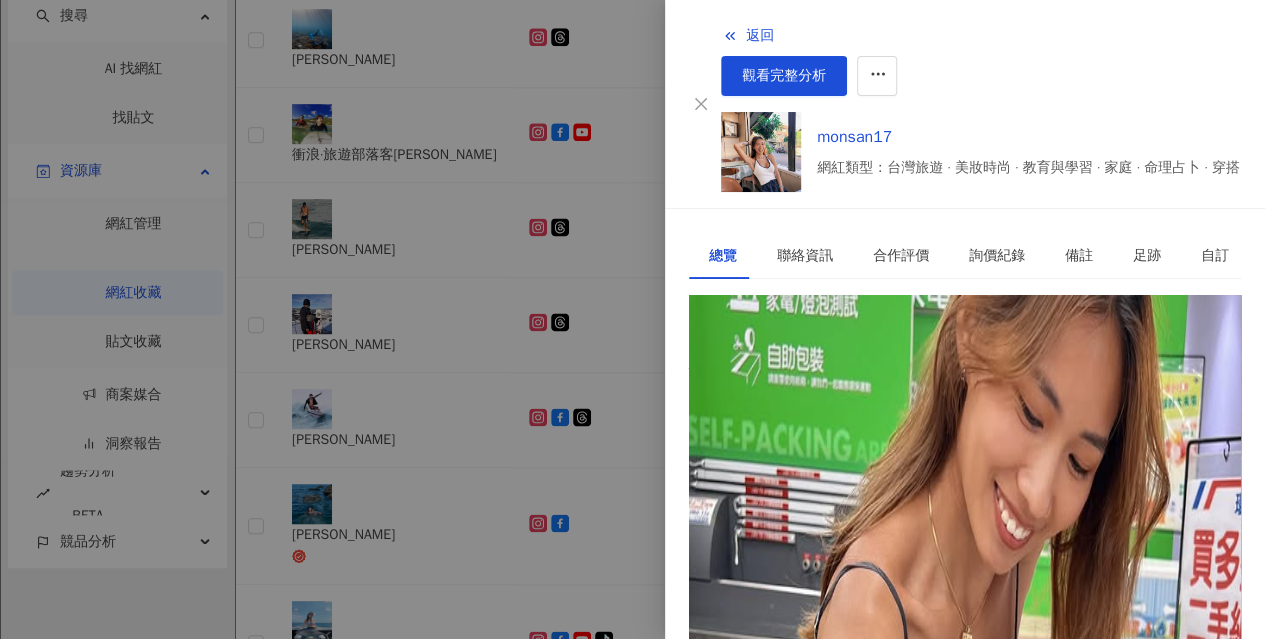 click at bounding box center (632, 319) 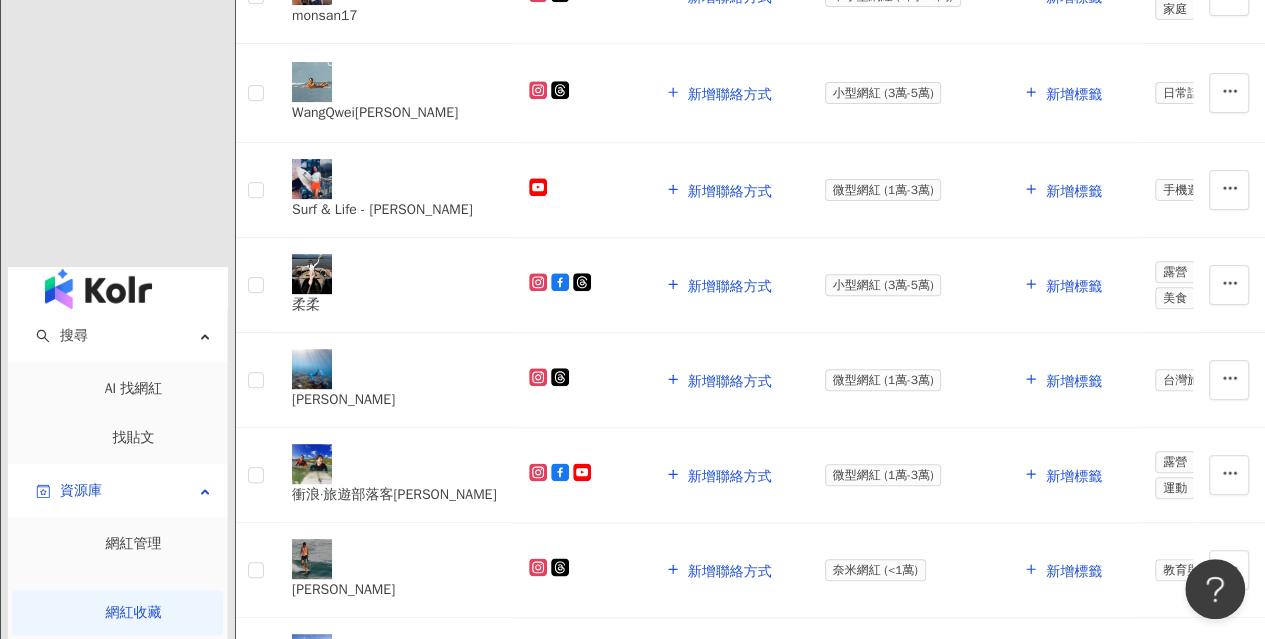 scroll, scrollTop: 577, scrollLeft: 0, axis: vertical 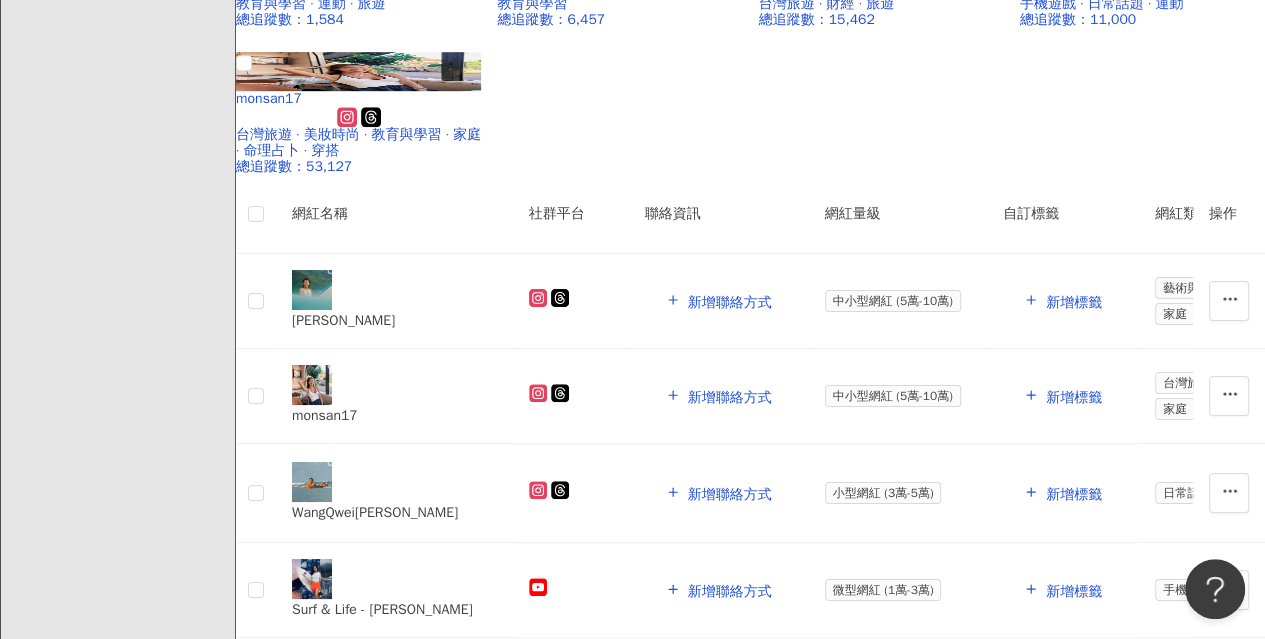 click at bounding box center (619, -190) 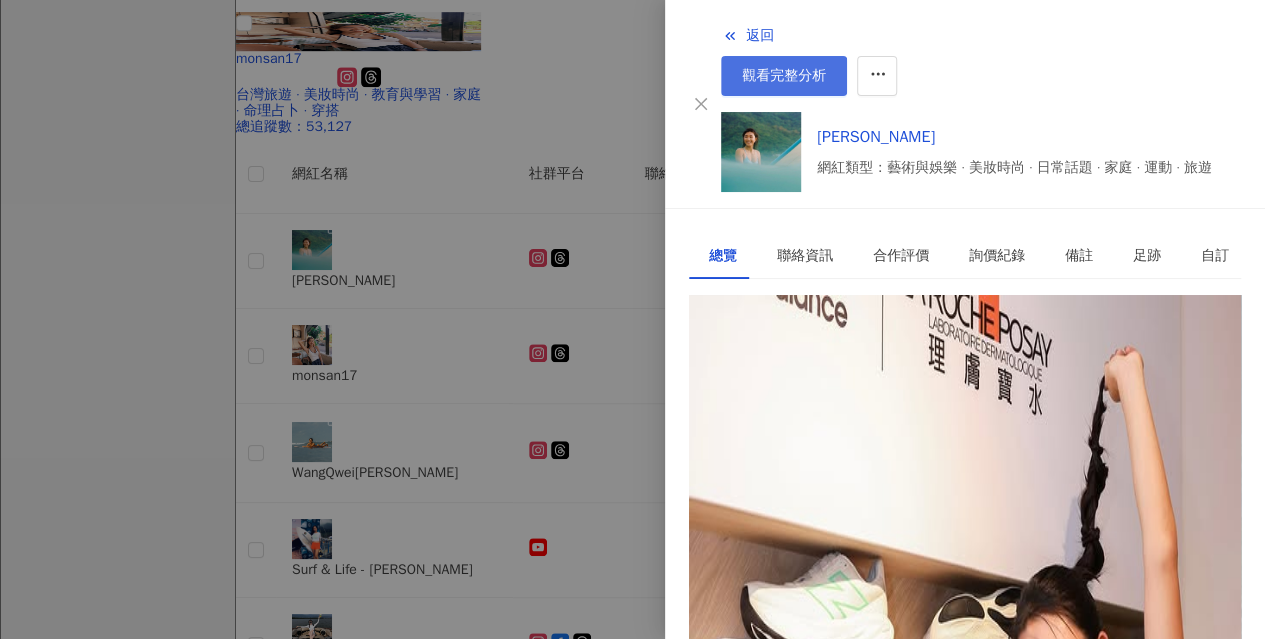click on "觀看完整分析" at bounding box center (784, 76) 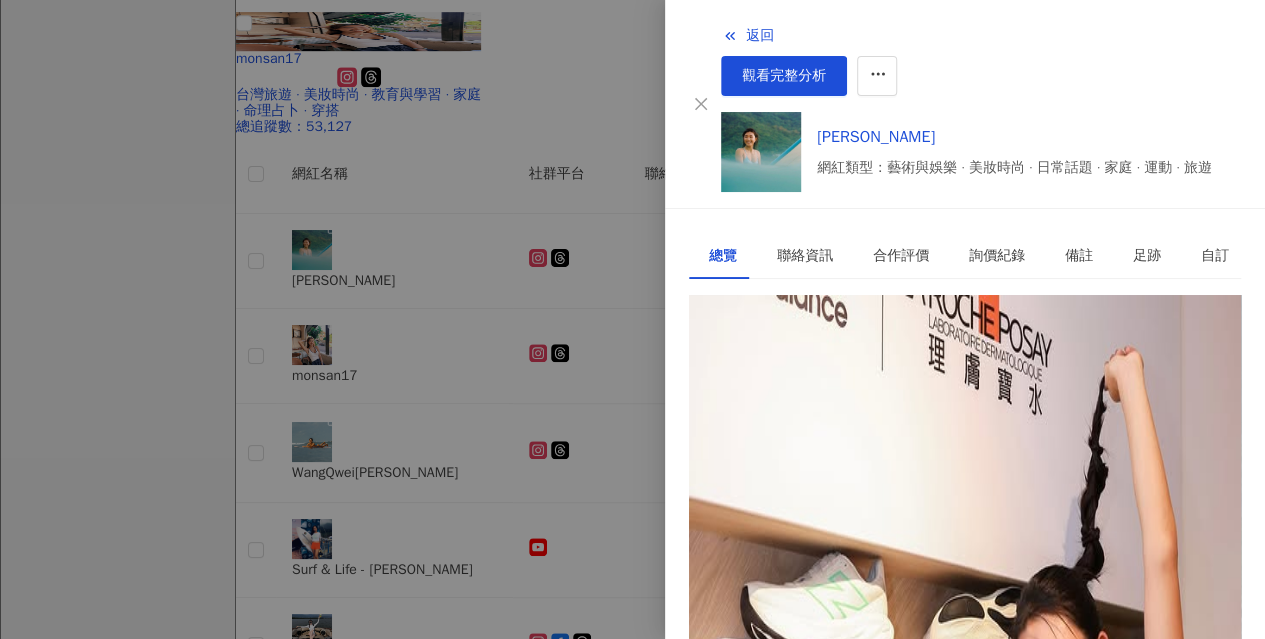 click at bounding box center [632, 319] 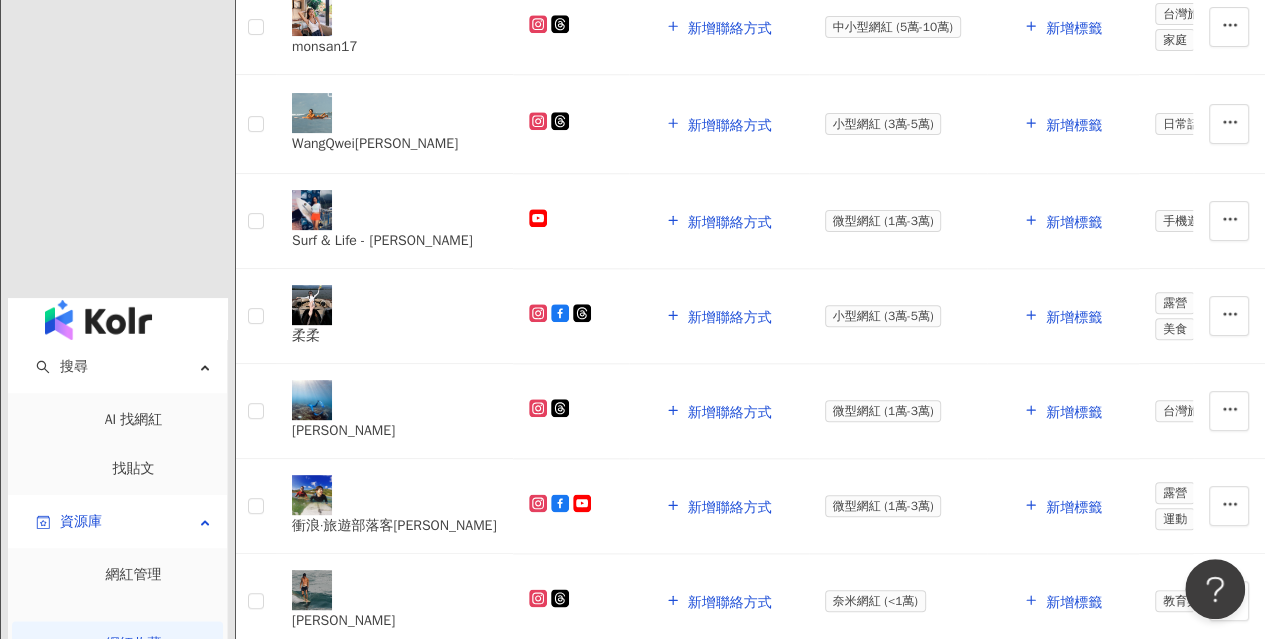 scroll, scrollTop: 977, scrollLeft: 0, axis: vertical 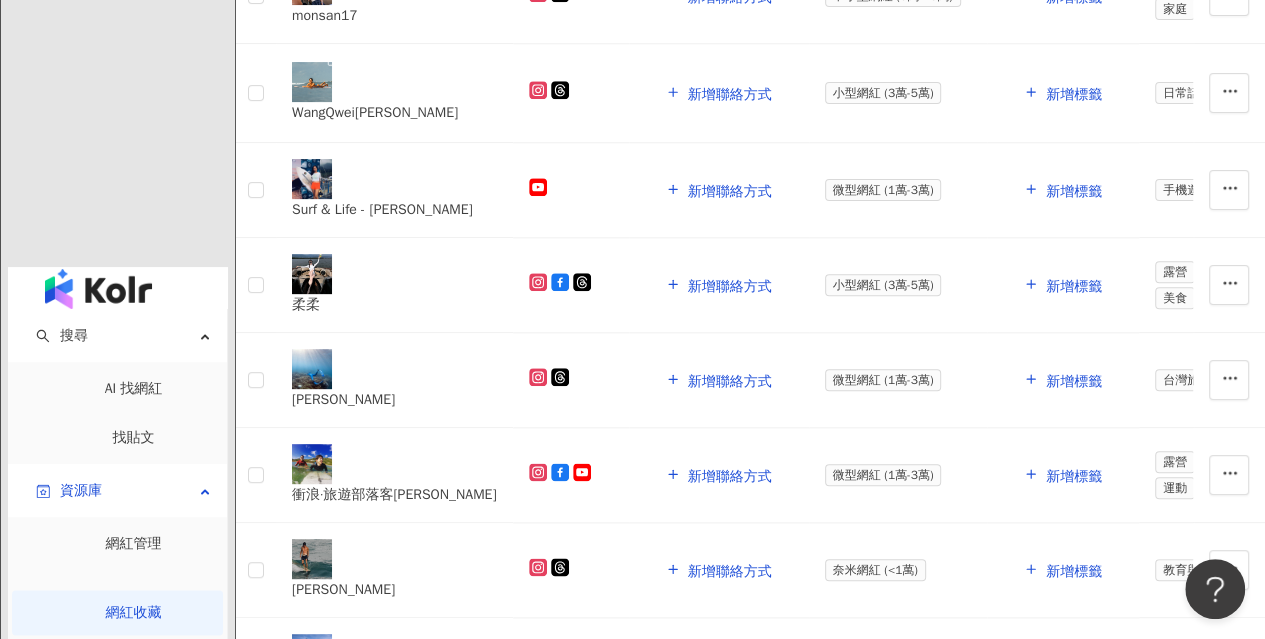 click at bounding box center [1142, -451] 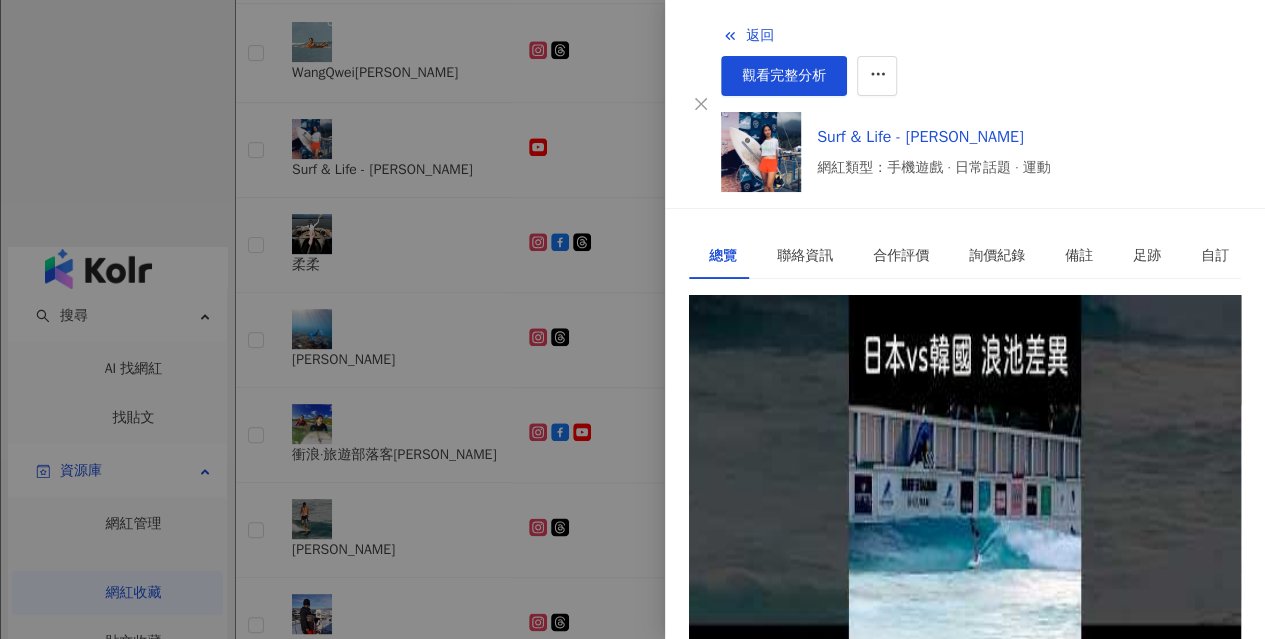 scroll, scrollTop: 0, scrollLeft: 0, axis: both 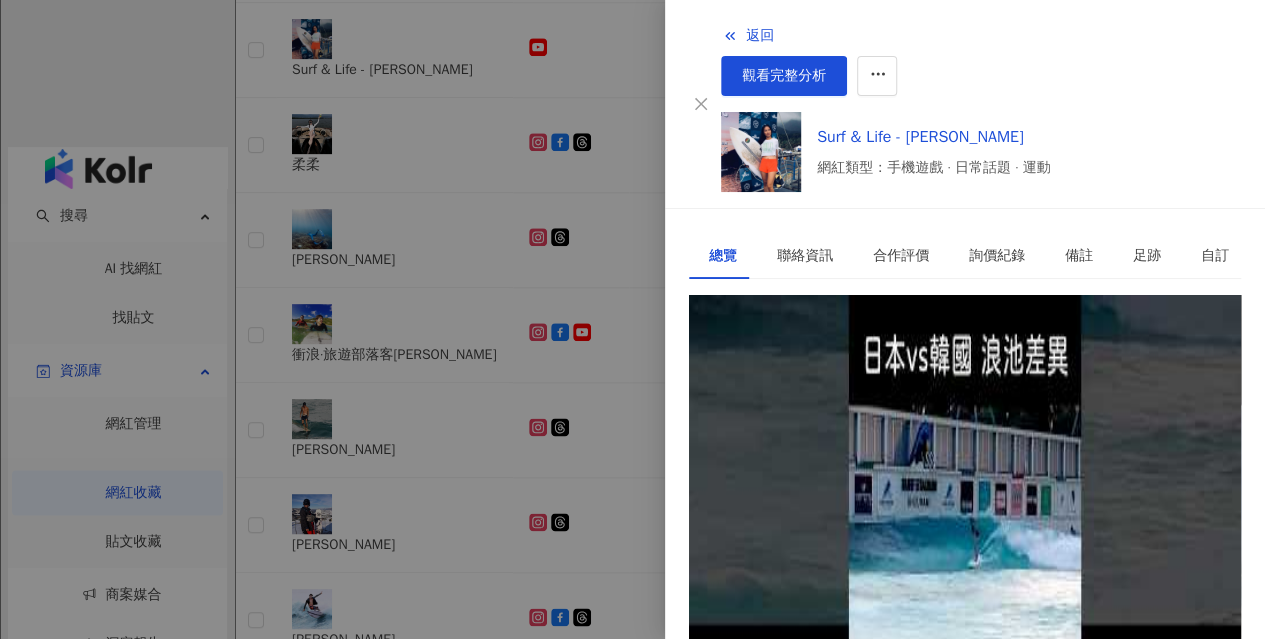 click at bounding box center [632, 319] 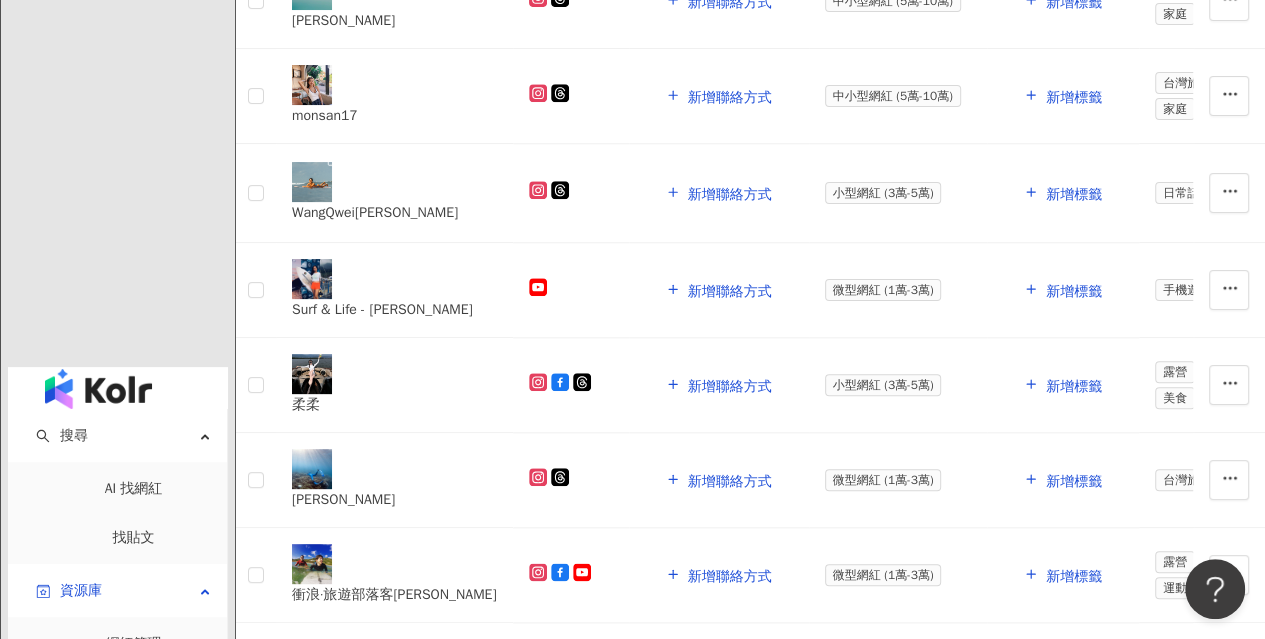 scroll, scrollTop: 777, scrollLeft: 0, axis: vertical 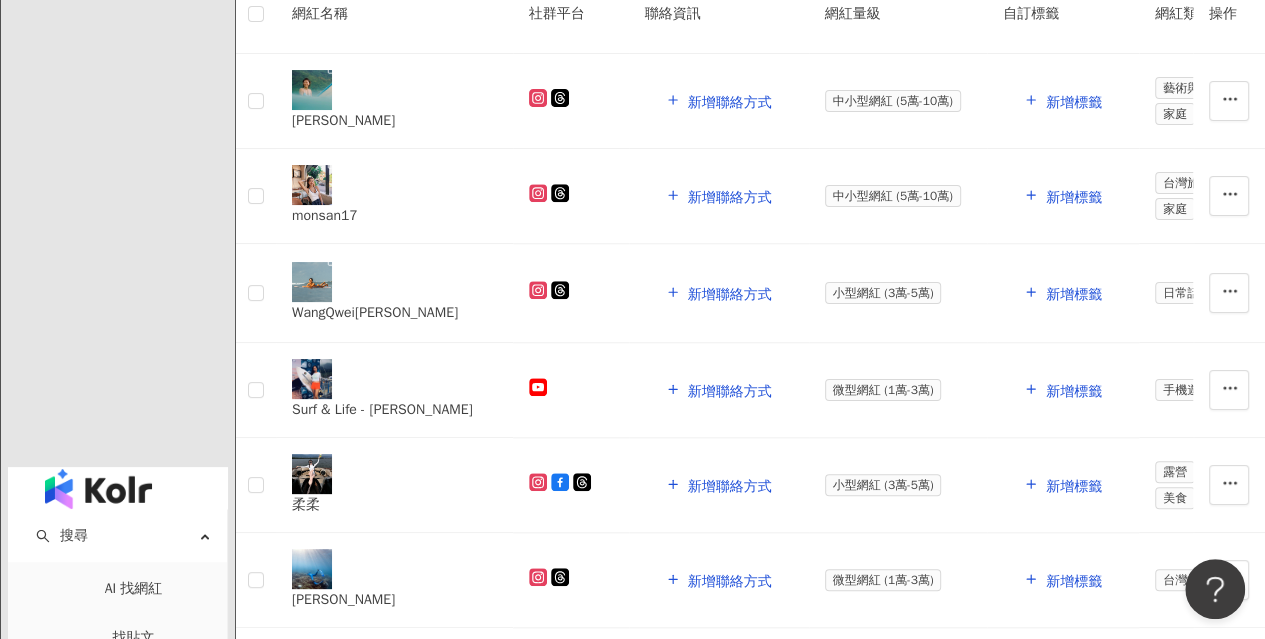 click at bounding box center [881, -251] 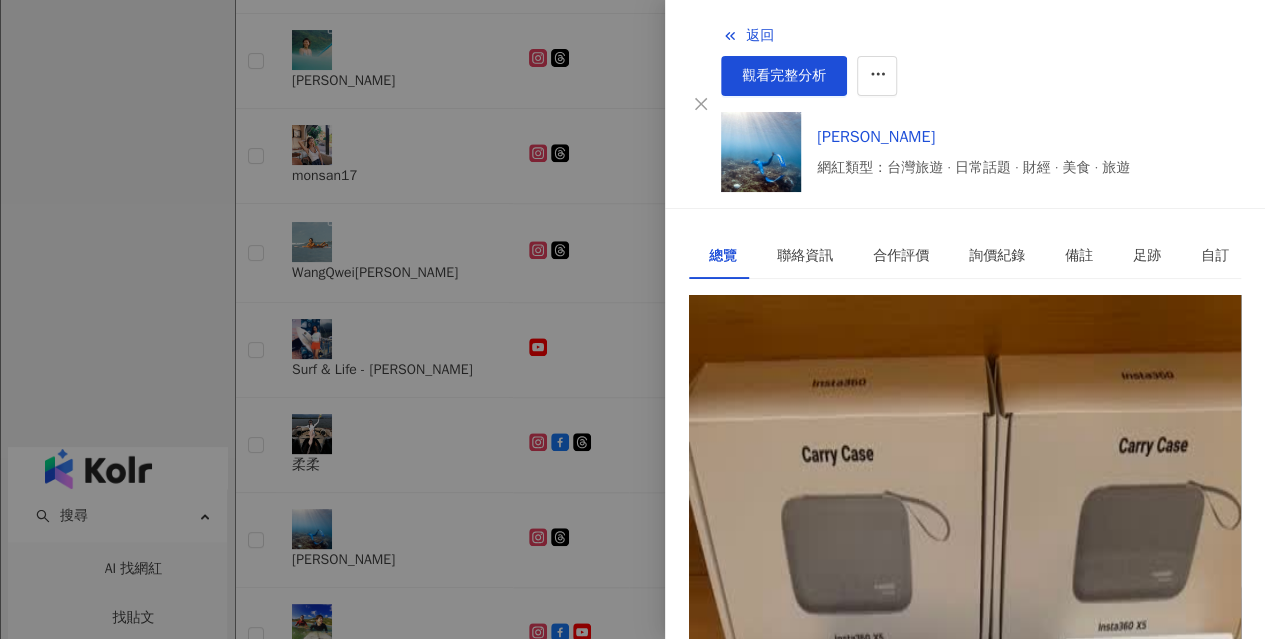 scroll, scrollTop: 0, scrollLeft: 0, axis: both 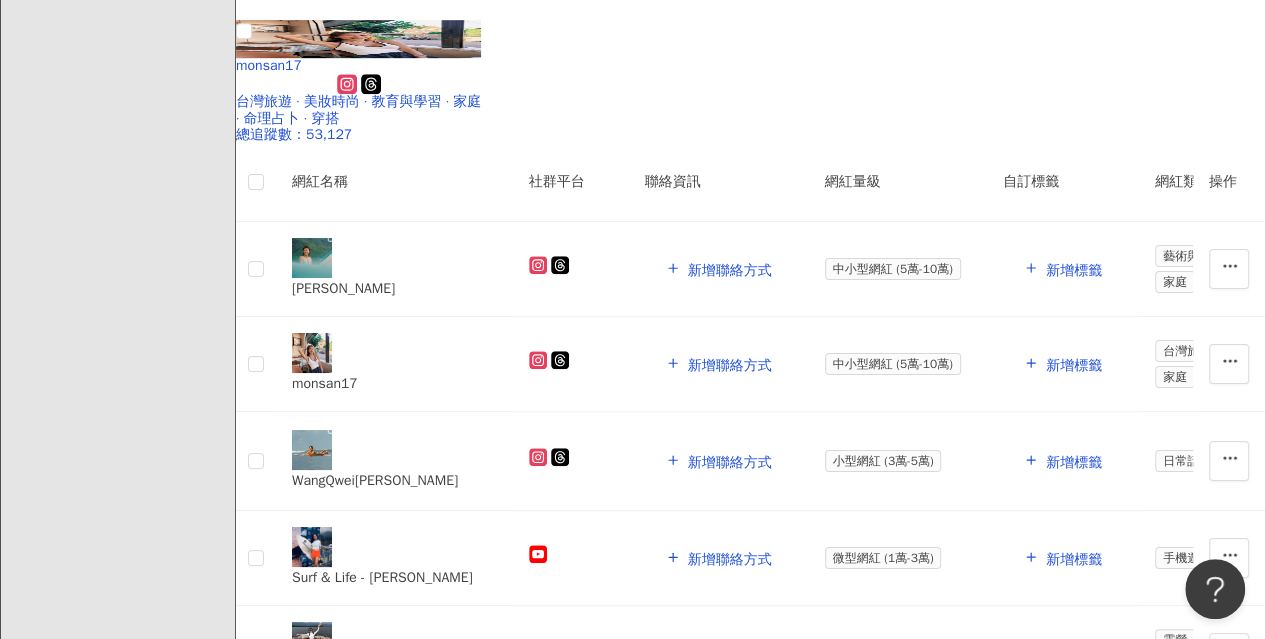 click at bounding box center (1142, -198) 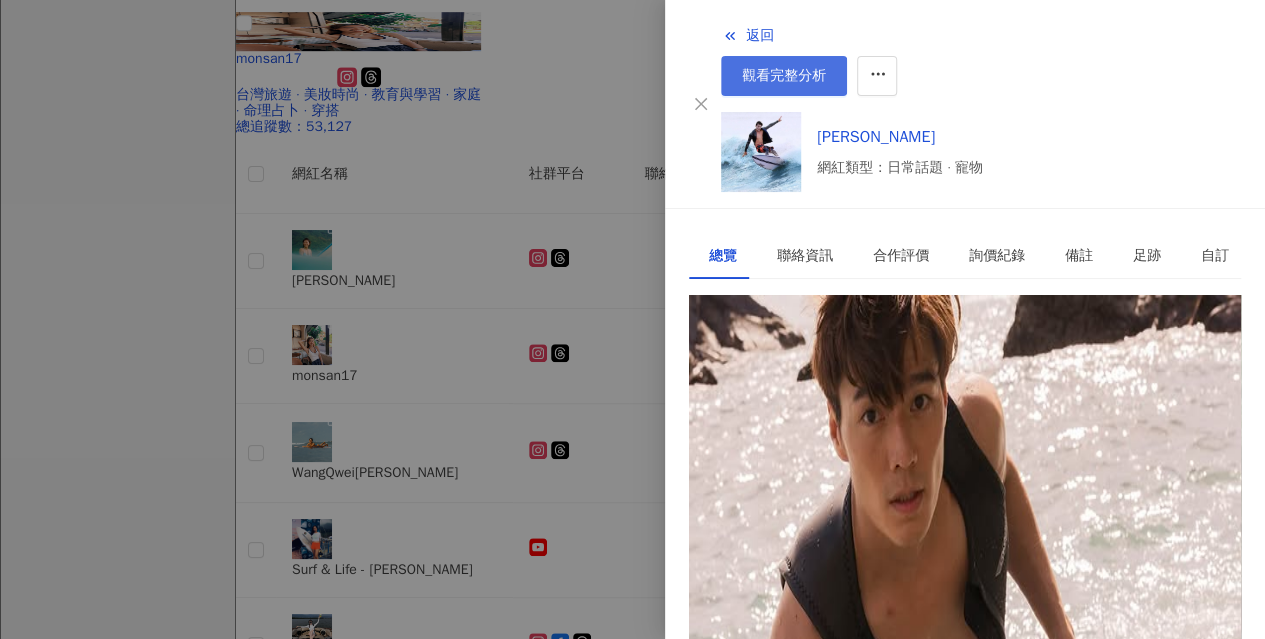 click on "觀看完整分析" at bounding box center (784, 76) 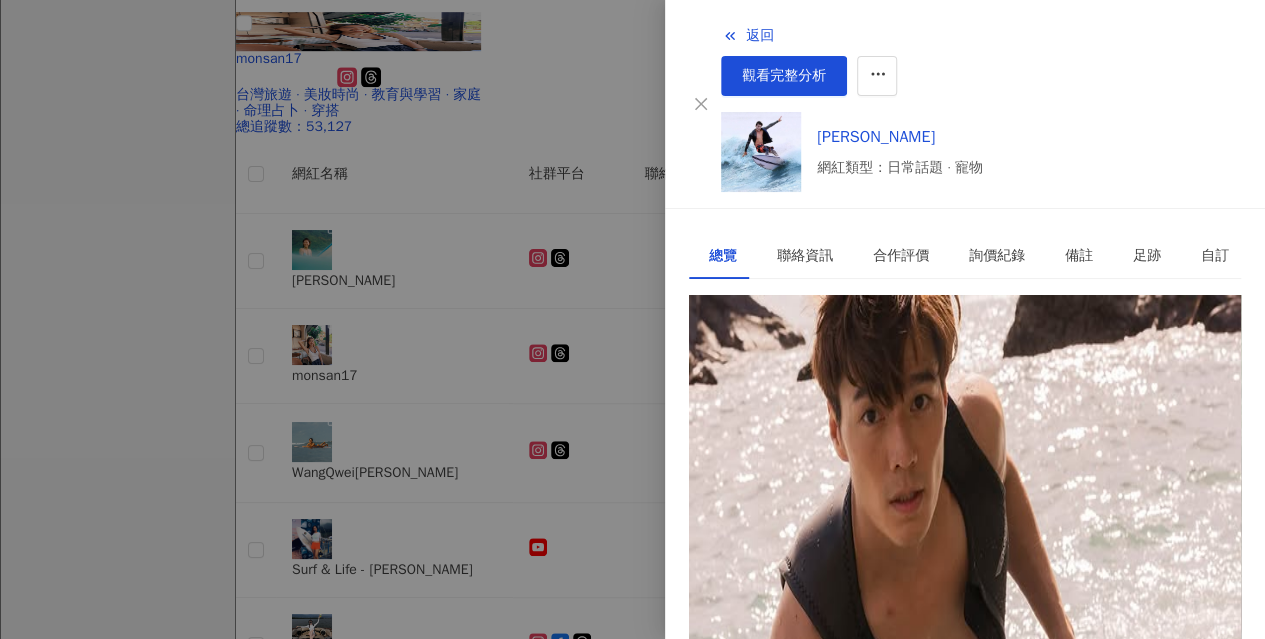 click at bounding box center (632, 319) 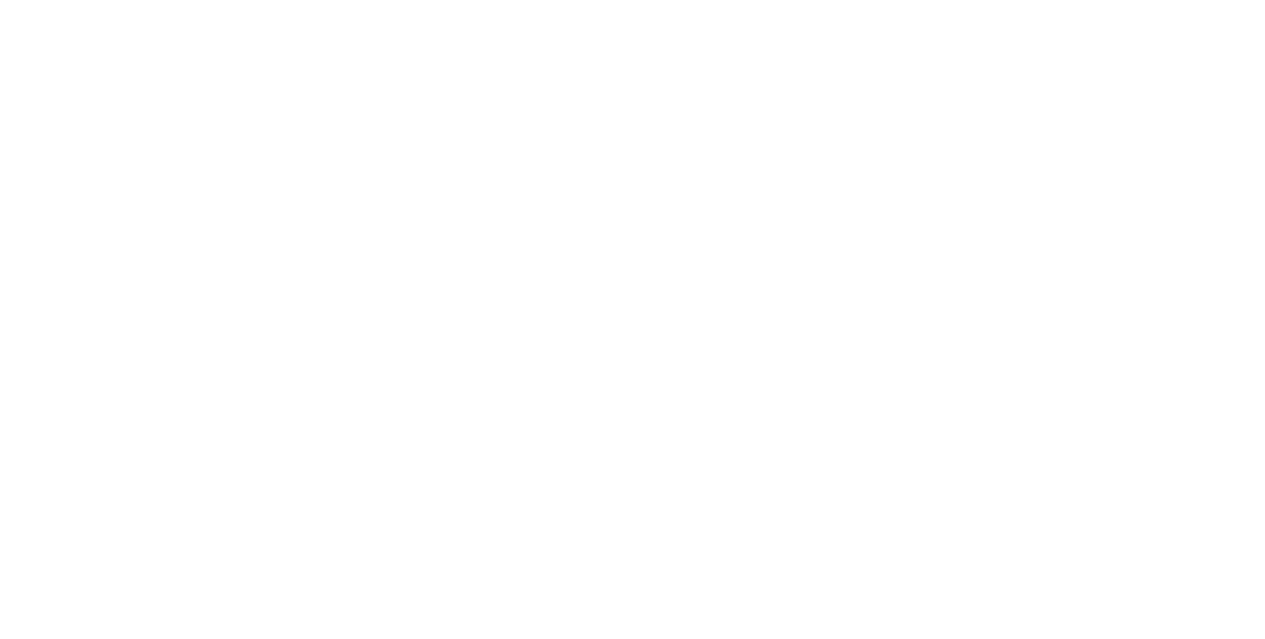 scroll, scrollTop: 0, scrollLeft: 0, axis: both 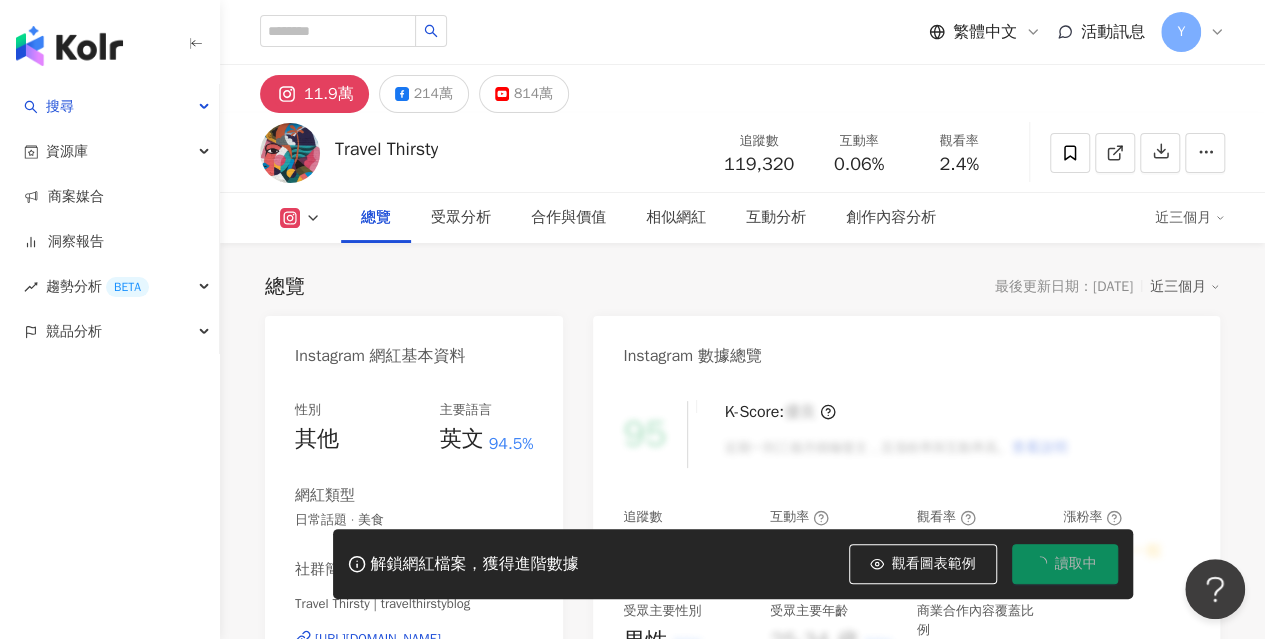 click on "讀取中" at bounding box center [1076, 564] 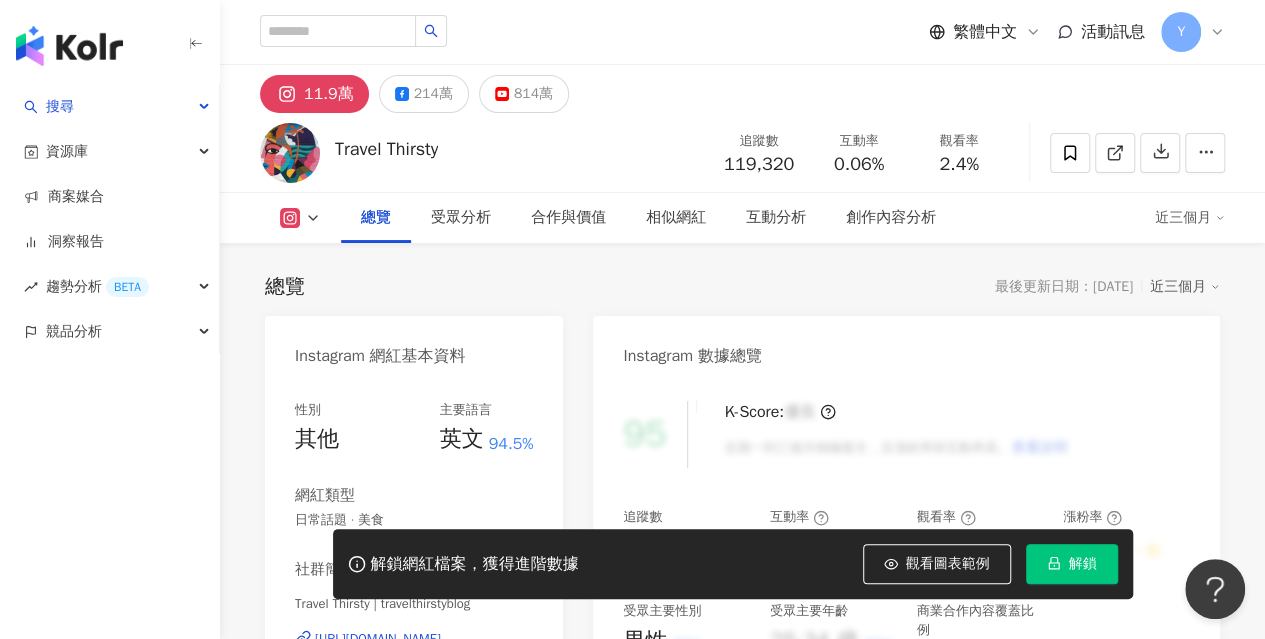 click on "解鎖" at bounding box center (1072, 564) 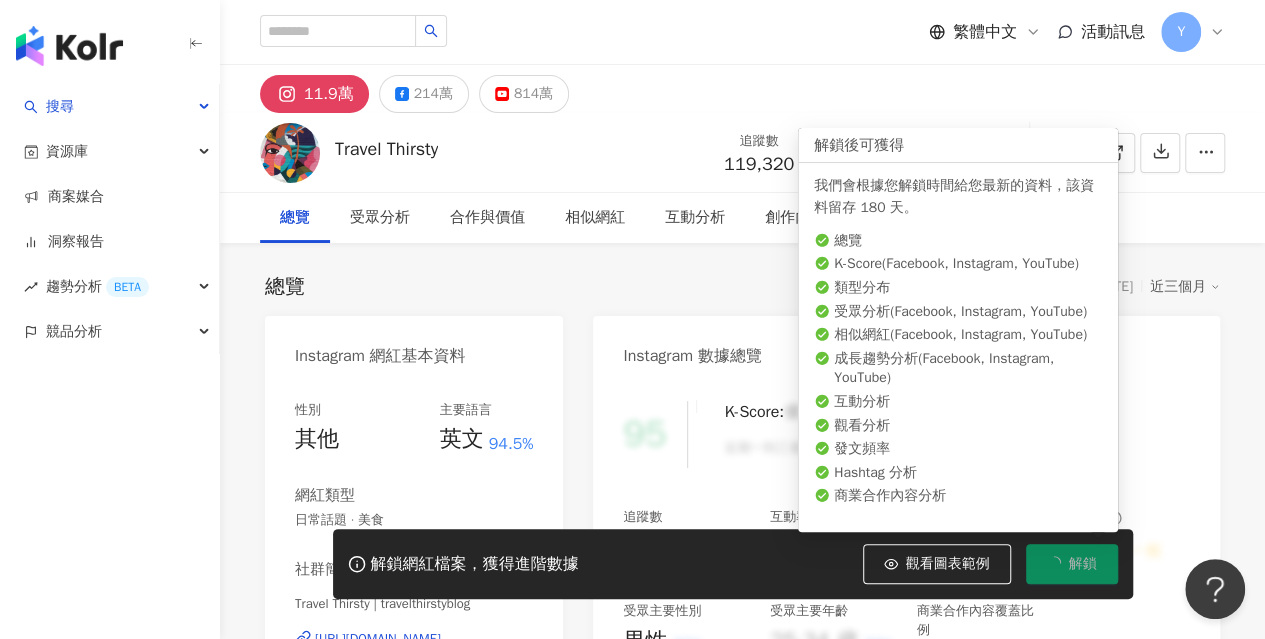 click 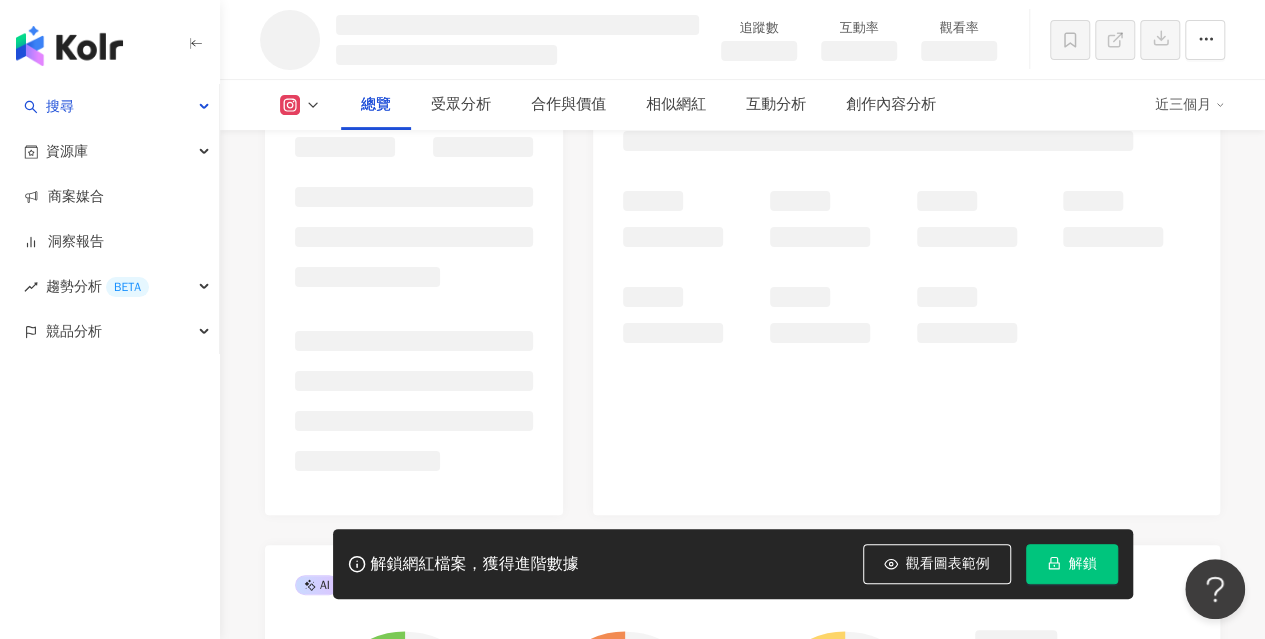 scroll, scrollTop: 238, scrollLeft: 0, axis: vertical 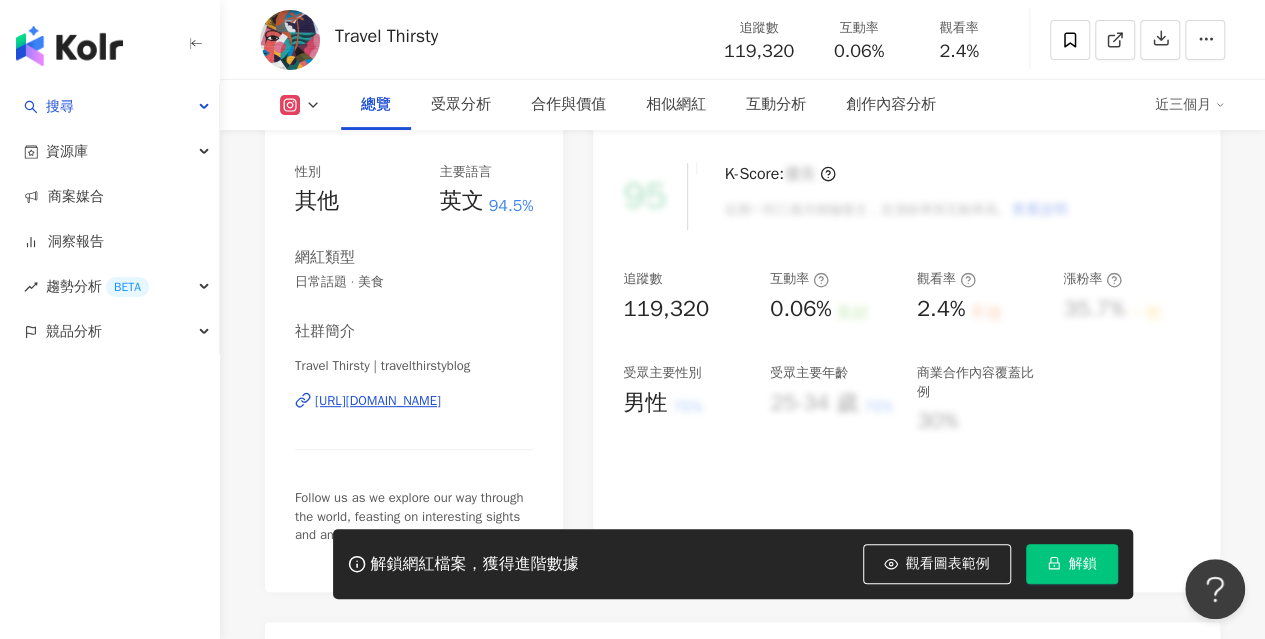 click on "解鎖" at bounding box center (1072, 564) 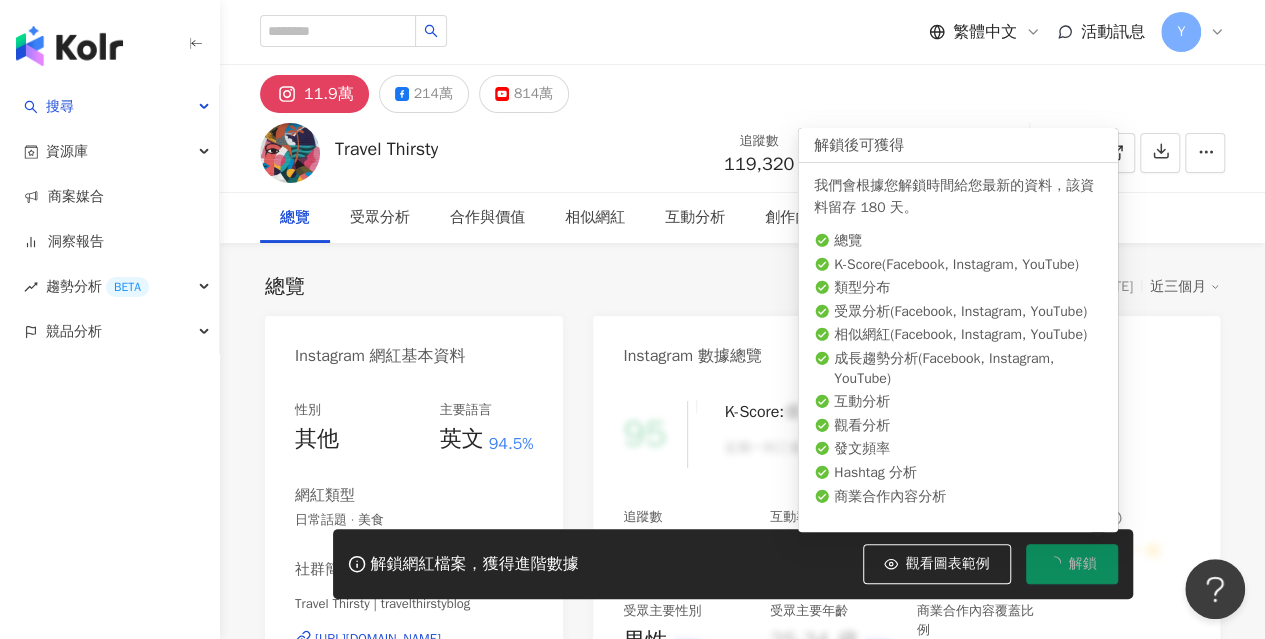 click on "解鎖" at bounding box center (1072, 564) 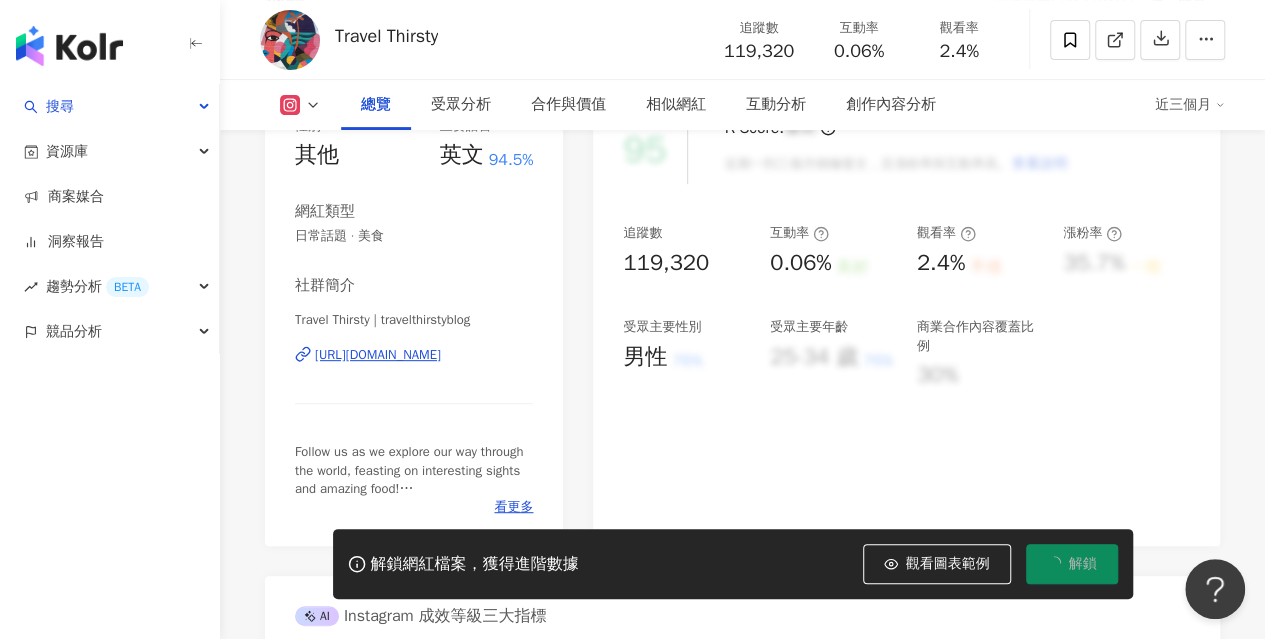 scroll, scrollTop: 300, scrollLeft: 0, axis: vertical 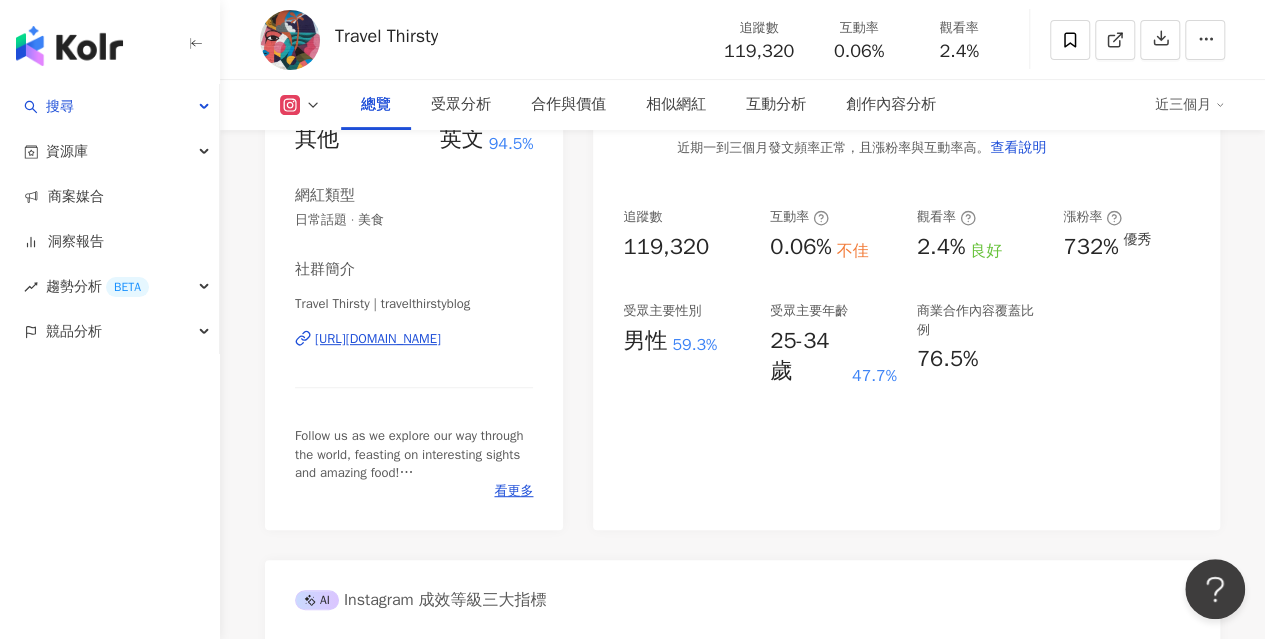 click on "性別   其他 主要語言   英文 94.5% 網紅類型 日常話題 · 美食 社群簡介 Travel Thirsty | travelthirstyblog [URL][DOMAIN_NAME] Follow us as we explore our way through the world, feasting on interesting sights and amazing food!
📧 [EMAIL_ADDRESS][DOMAIN_NAME] 看更多" at bounding box center (414, 300) 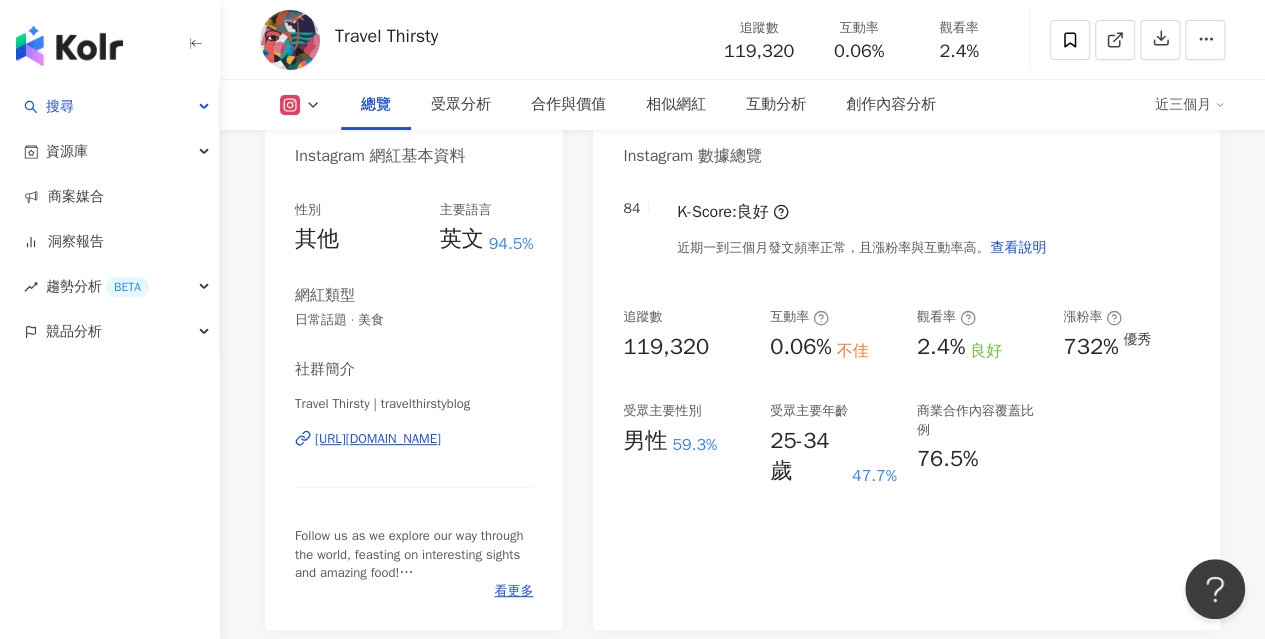 click on "[URL][DOMAIN_NAME]" at bounding box center (378, 439) 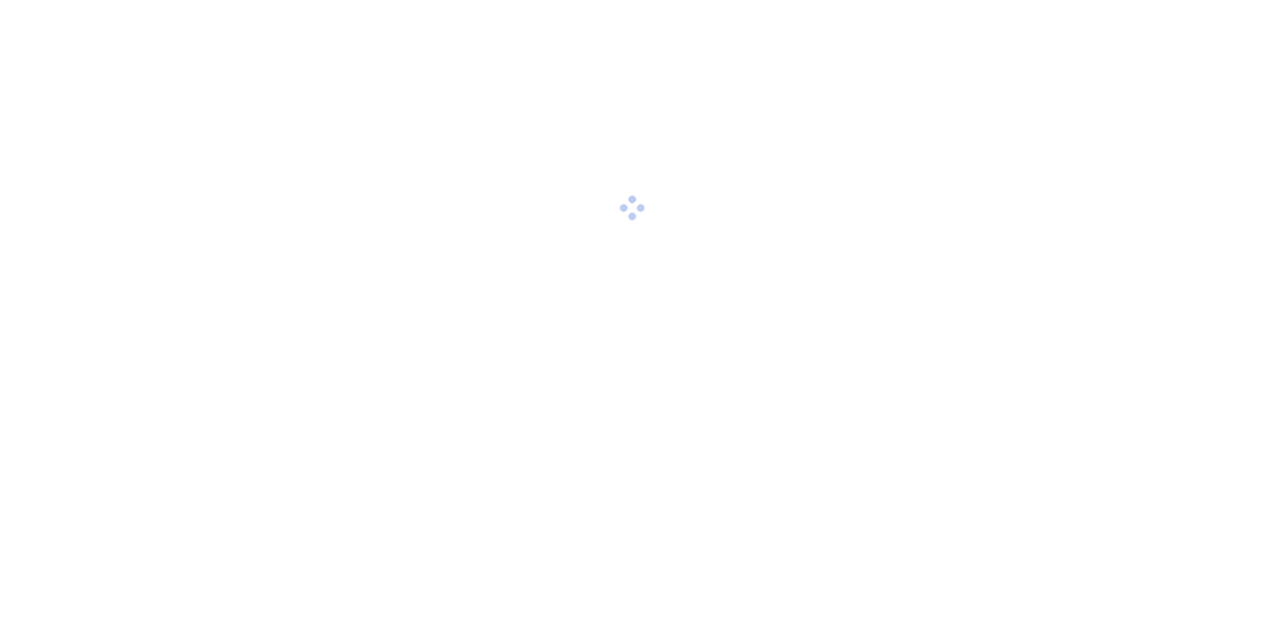 scroll, scrollTop: 0, scrollLeft: 0, axis: both 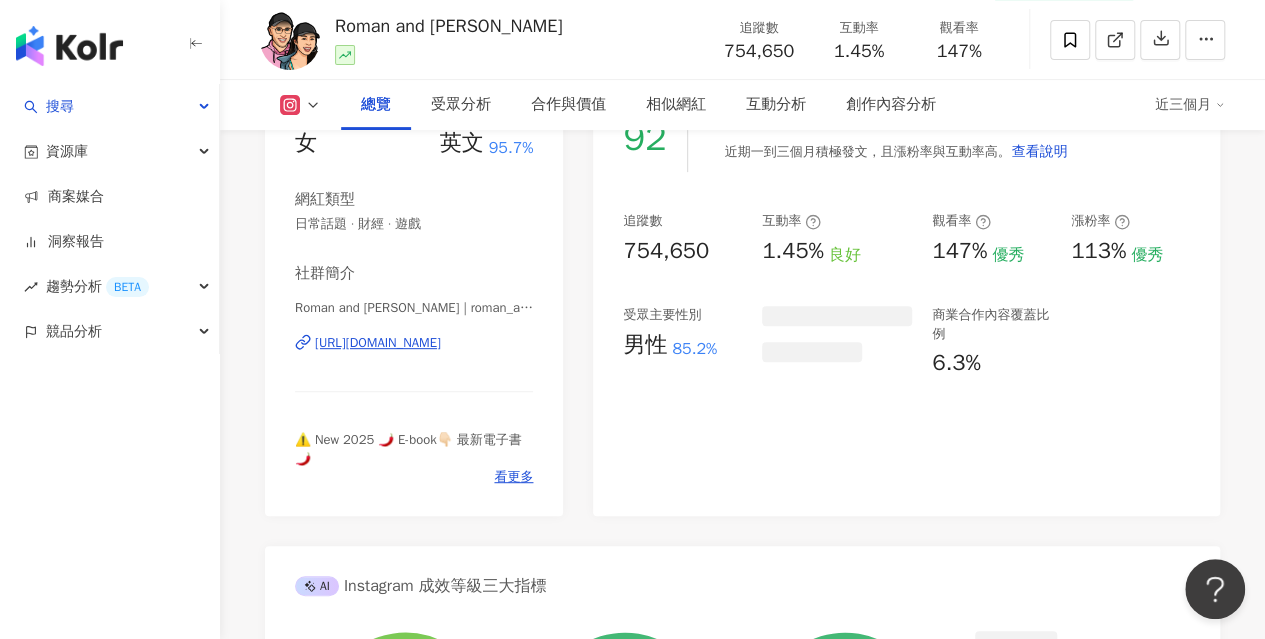 click on "https://www.instagram.com/roman_and_sharon/" at bounding box center [378, 343] 